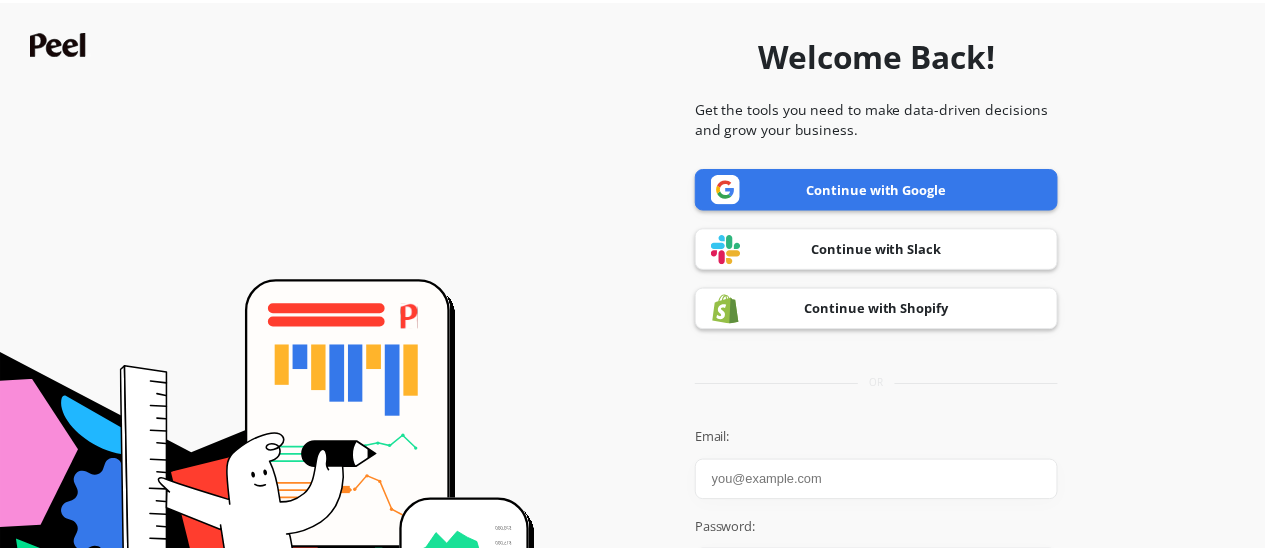 scroll, scrollTop: 0, scrollLeft: 0, axis: both 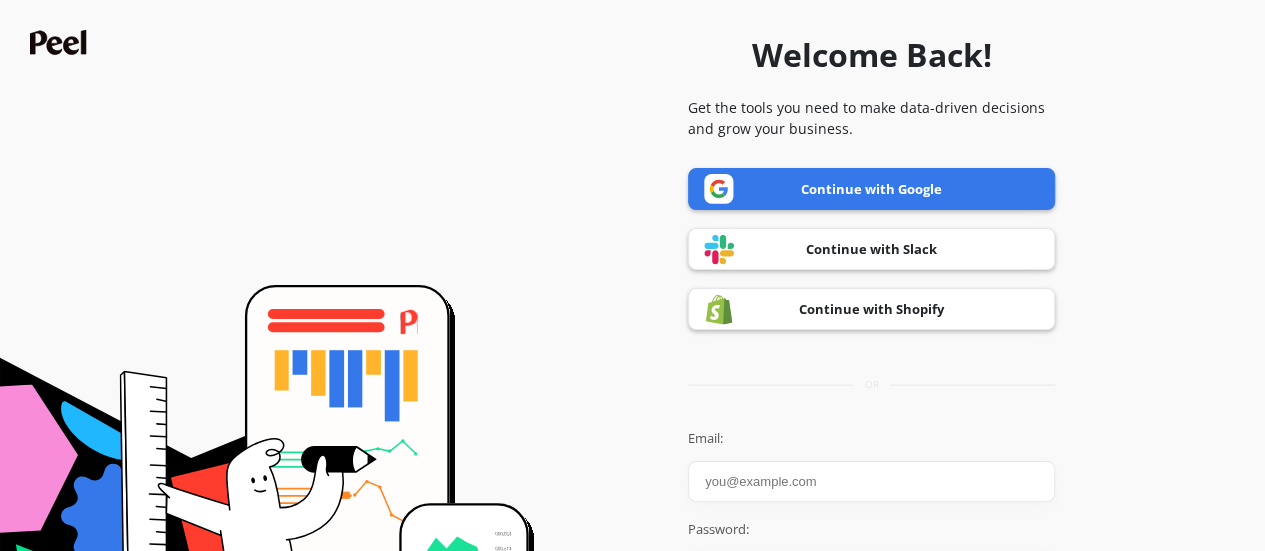 click on "Continue with Google" at bounding box center [871, 189] 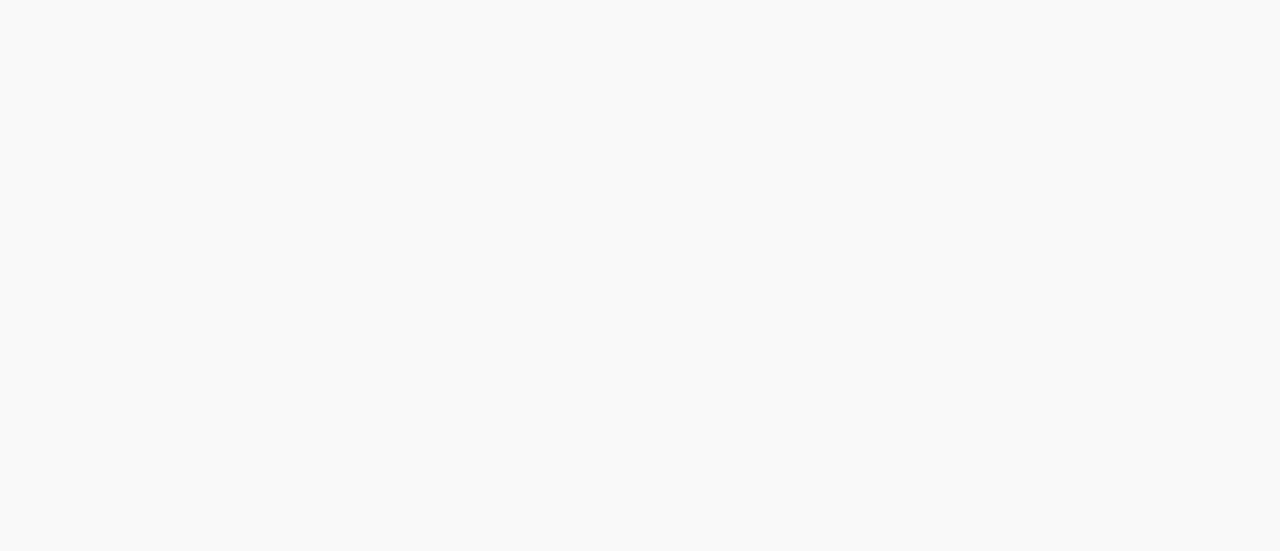 scroll, scrollTop: 0, scrollLeft: 0, axis: both 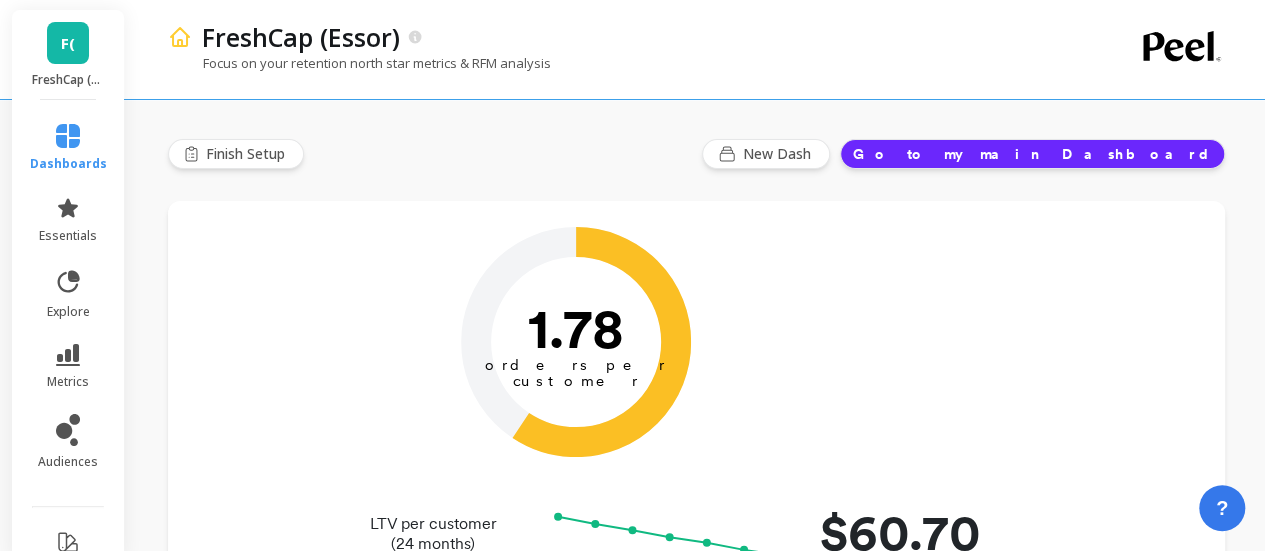 type on "Champions" 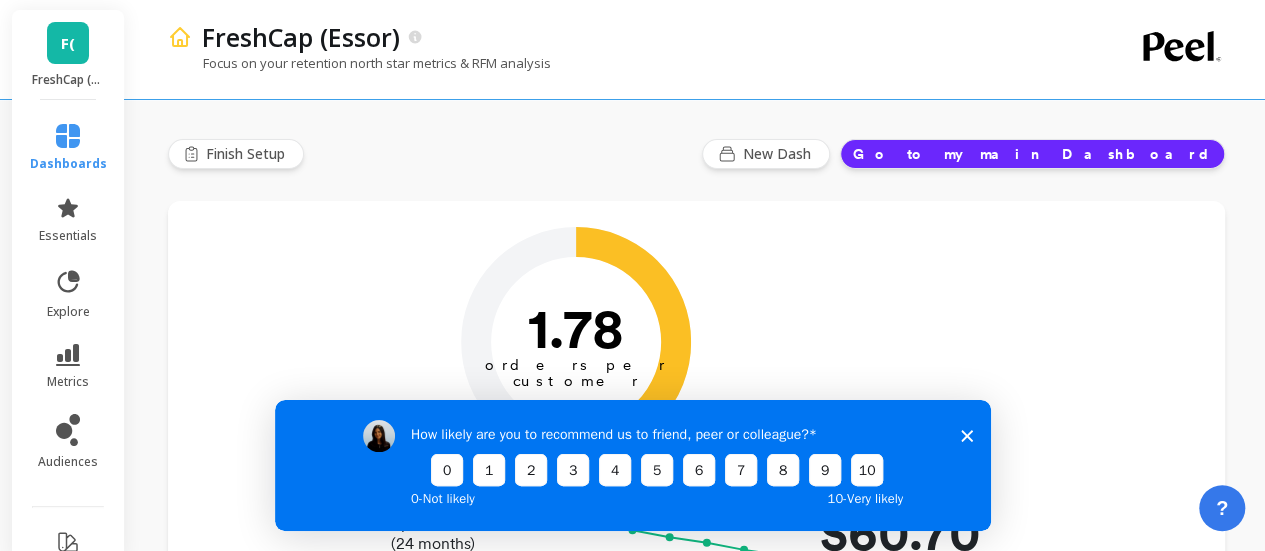 scroll, scrollTop: 0, scrollLeft: 0, axis: both 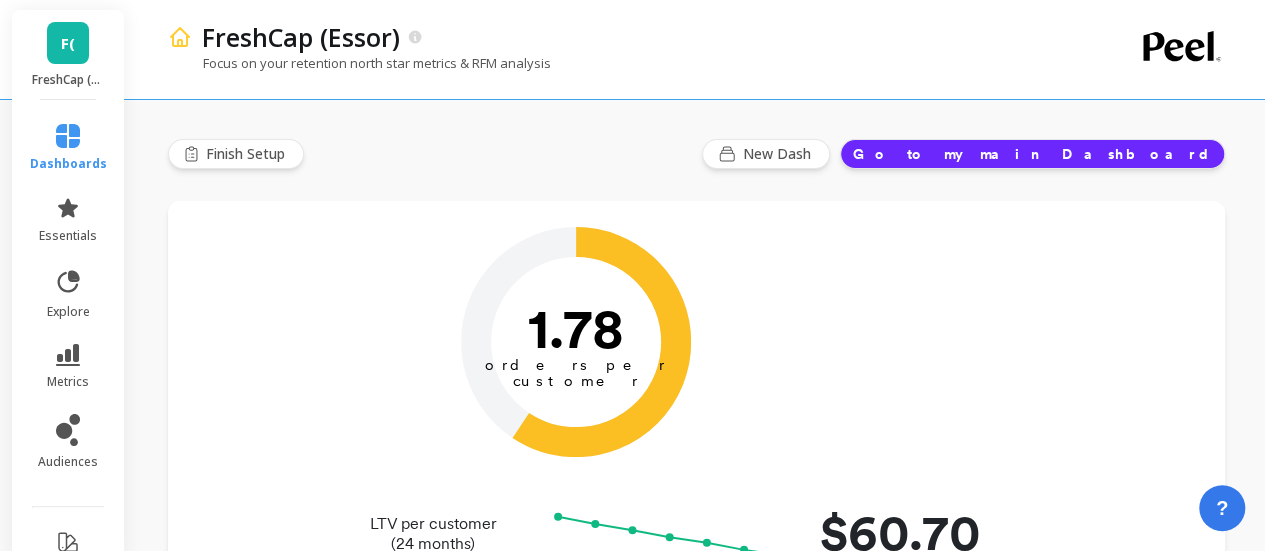 click on "F(" at bounding box center (68, 43) 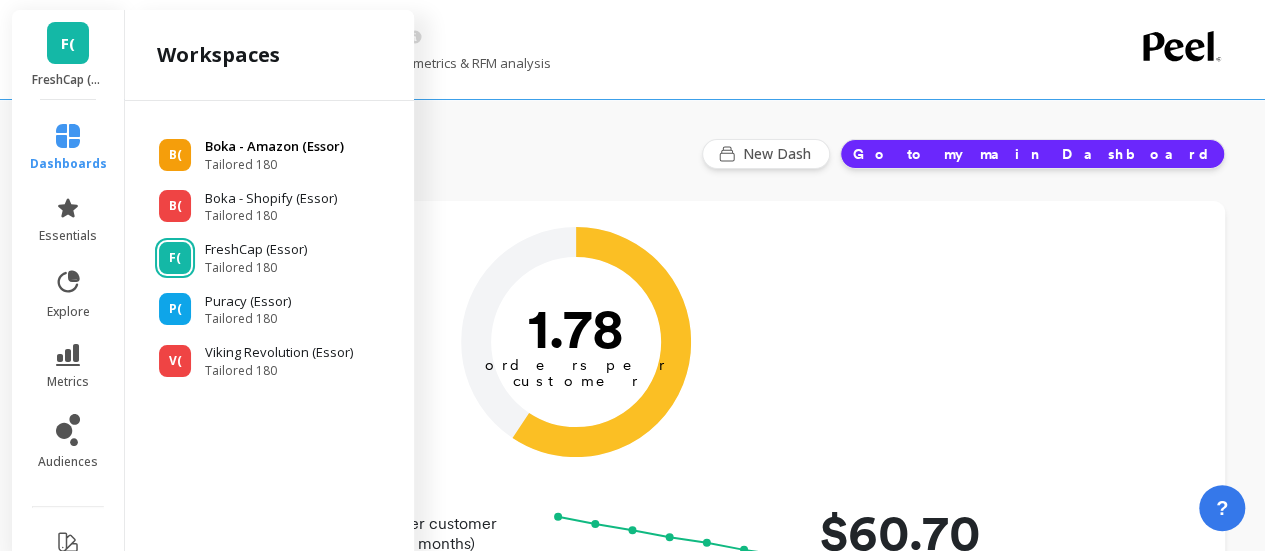 click on "Boka - Amazon (Essor)" at bounding box center [274, 147] 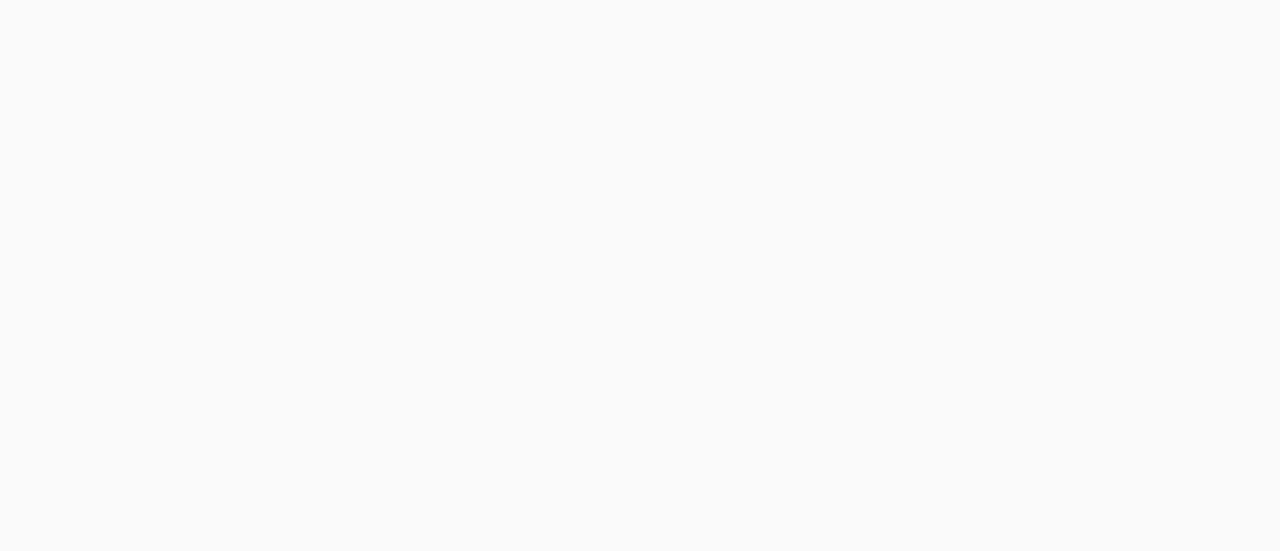 scroll, scrollTop: 0, scrollLeft: 0, axis: both 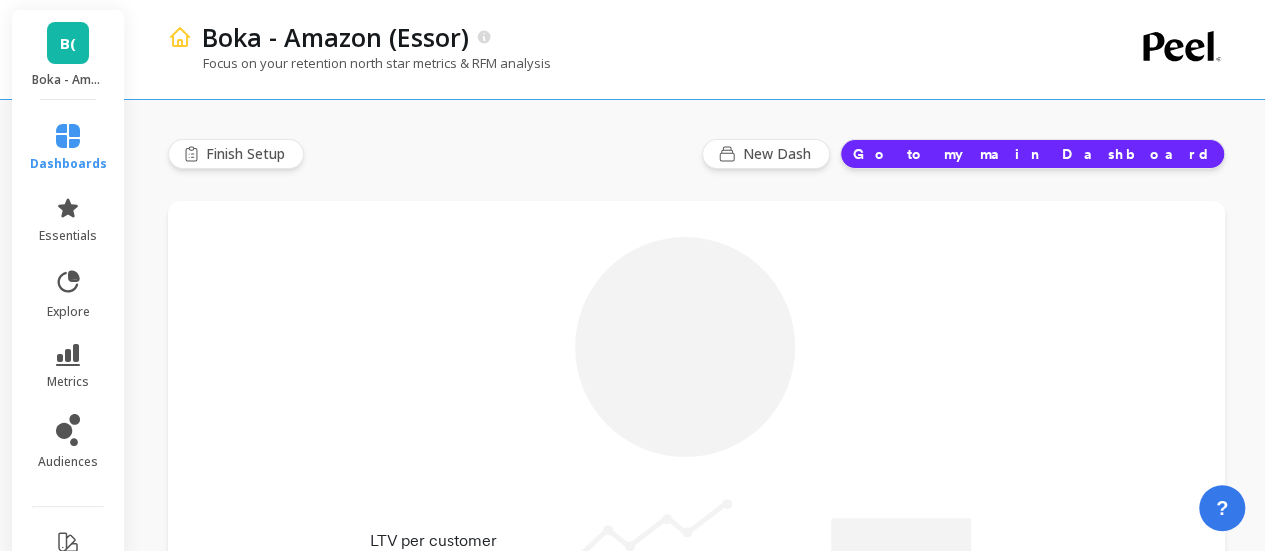 type on "Champions" 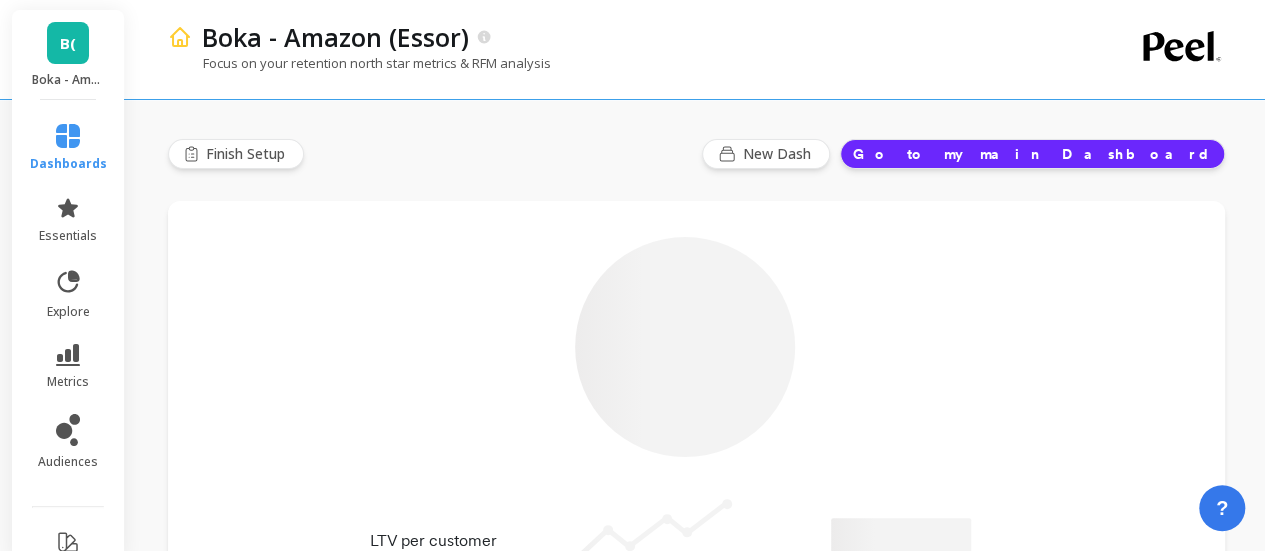 type on "225304" 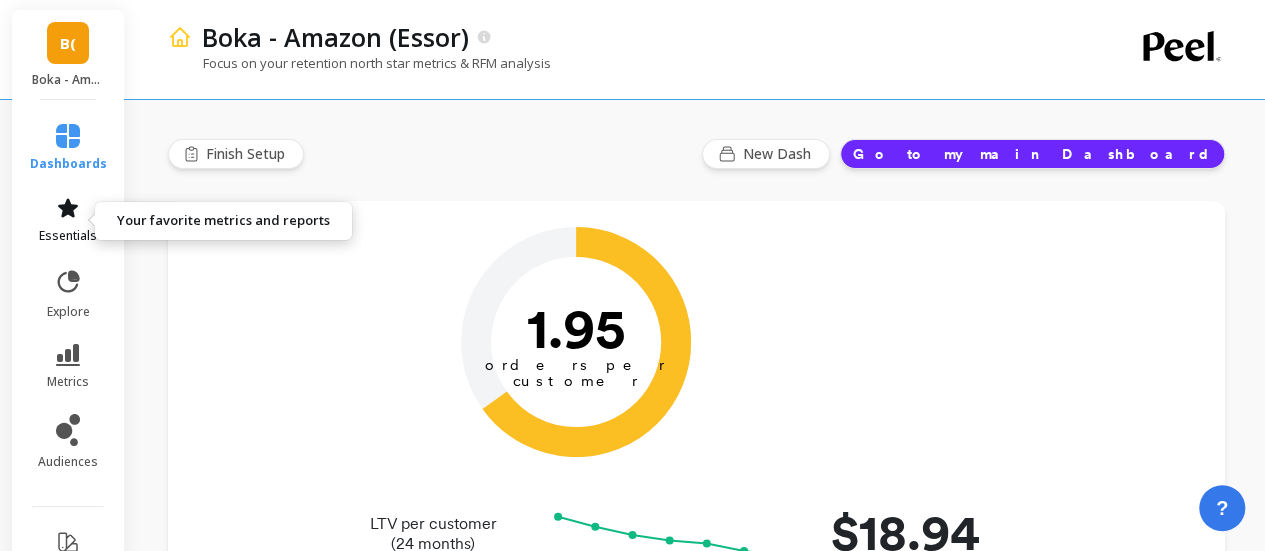 click on "essentials" at bounding box center (68, 236) 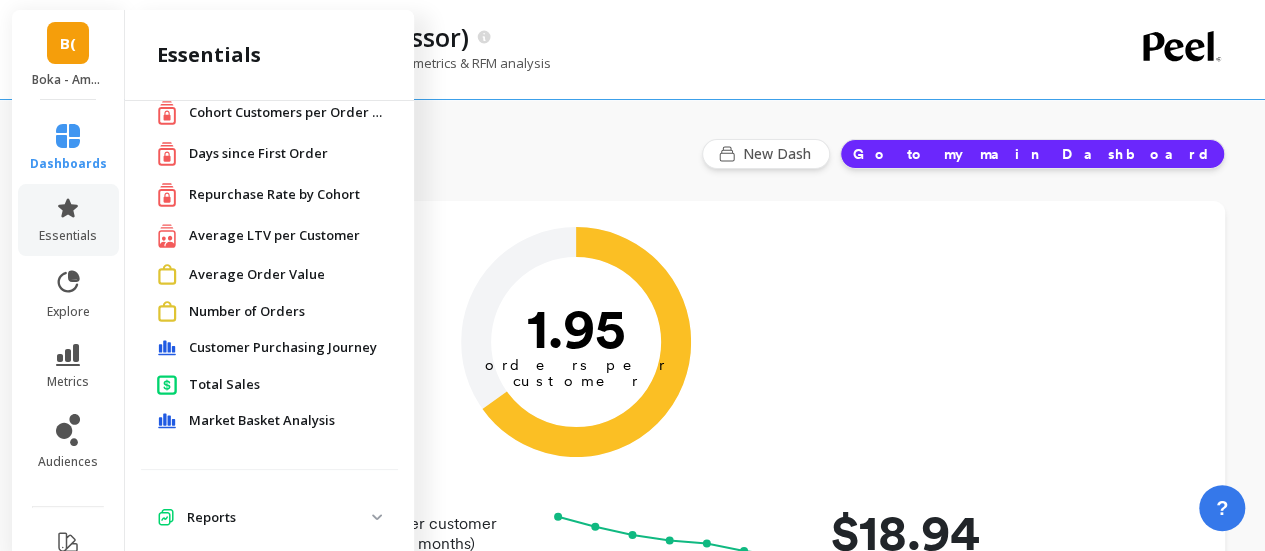 scroll, scrollTop: 93, scrollLeft: 0, axis: vertical 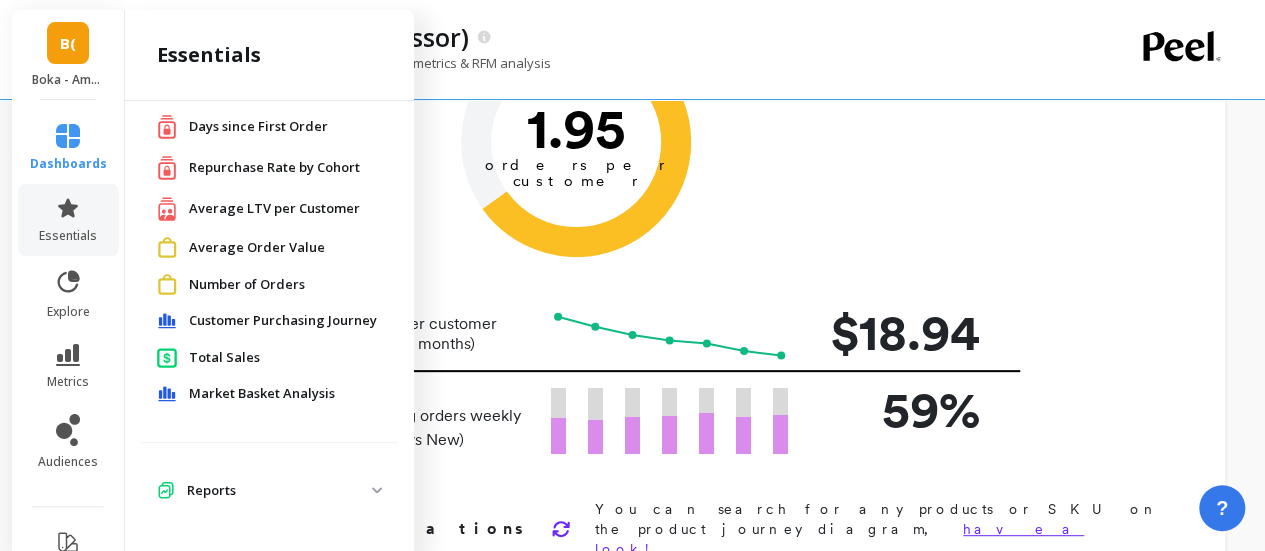 click at bounding box center (377, 490) 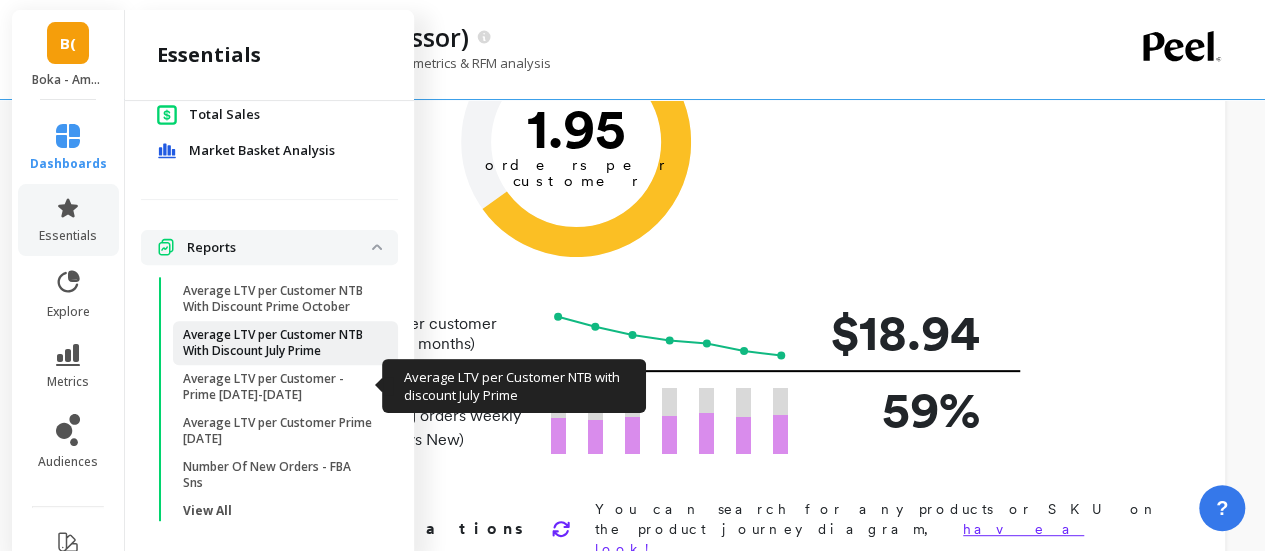 scroll, scrollTop: 357, scrollLeft: 0, axis: vertical 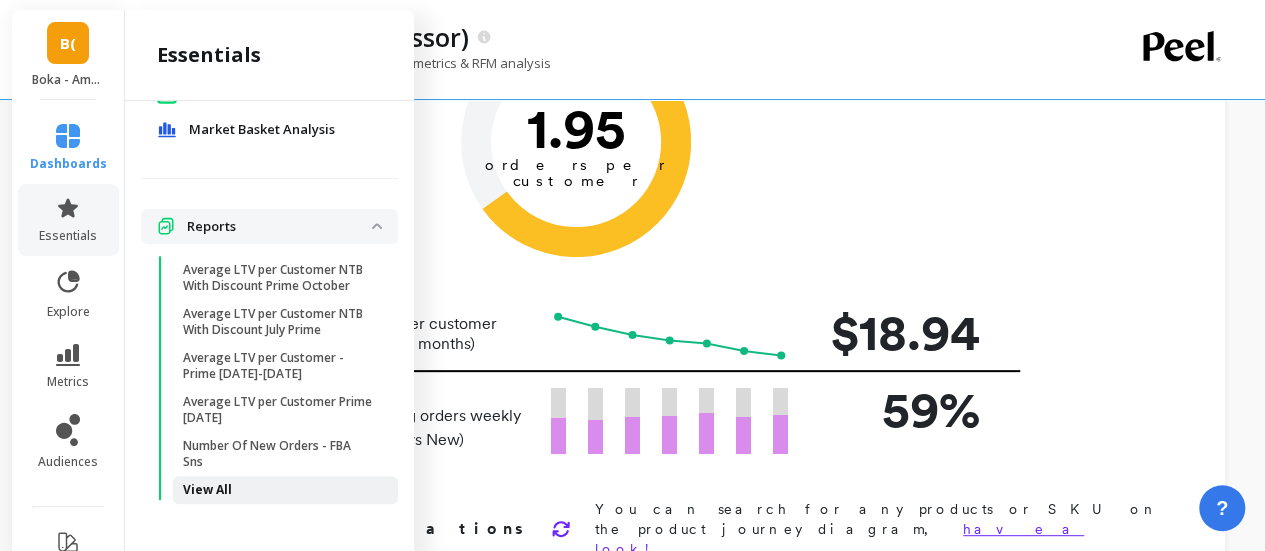 click on "View All" at bounding box center (207, 490) 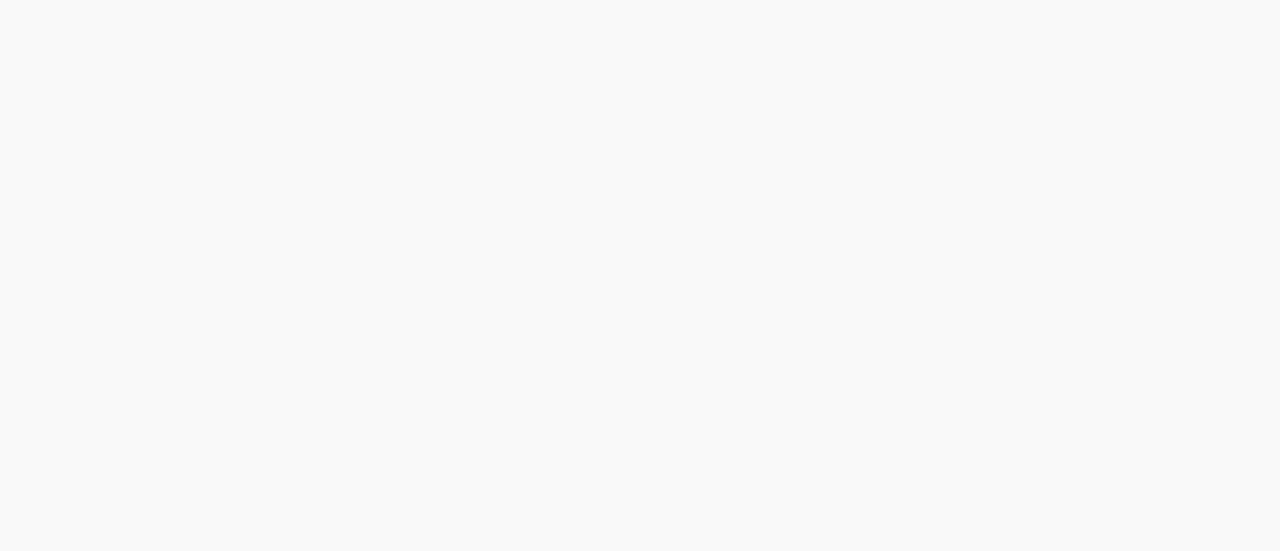 scroll, scrollTop: 0, scrollLeft: 0, axis: both 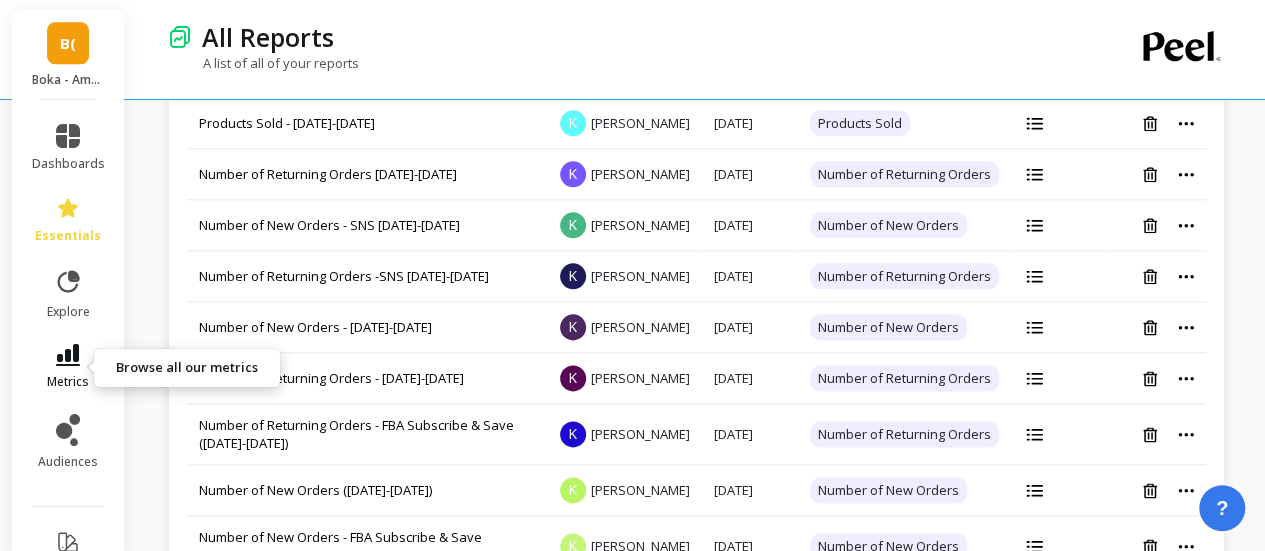 click 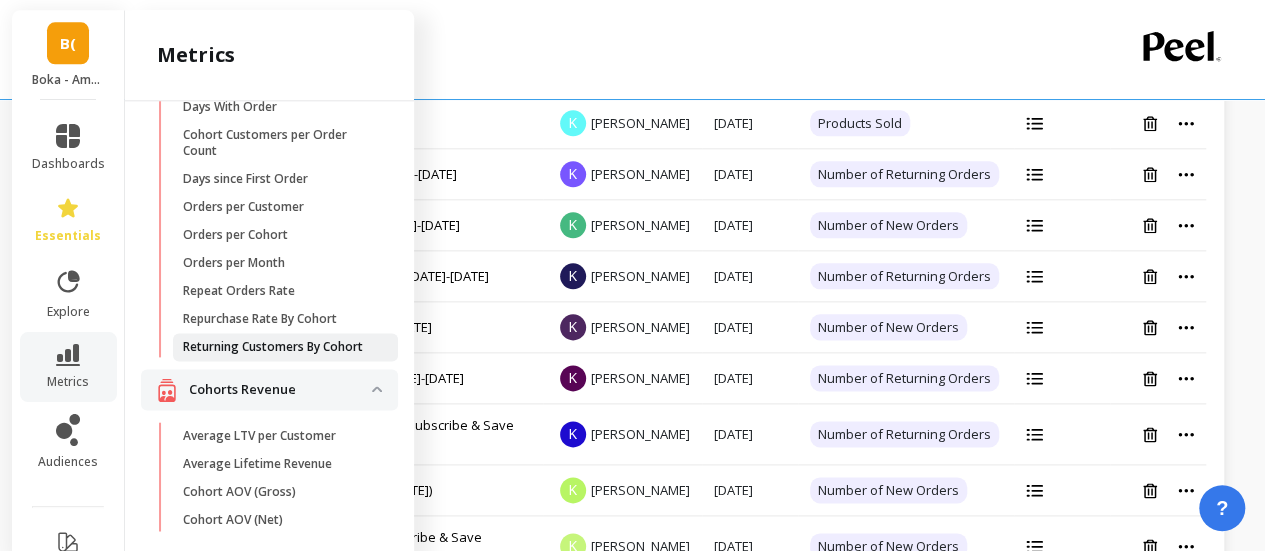 scroll, scrollTop: 0, scrollLeft: 0, axis: both 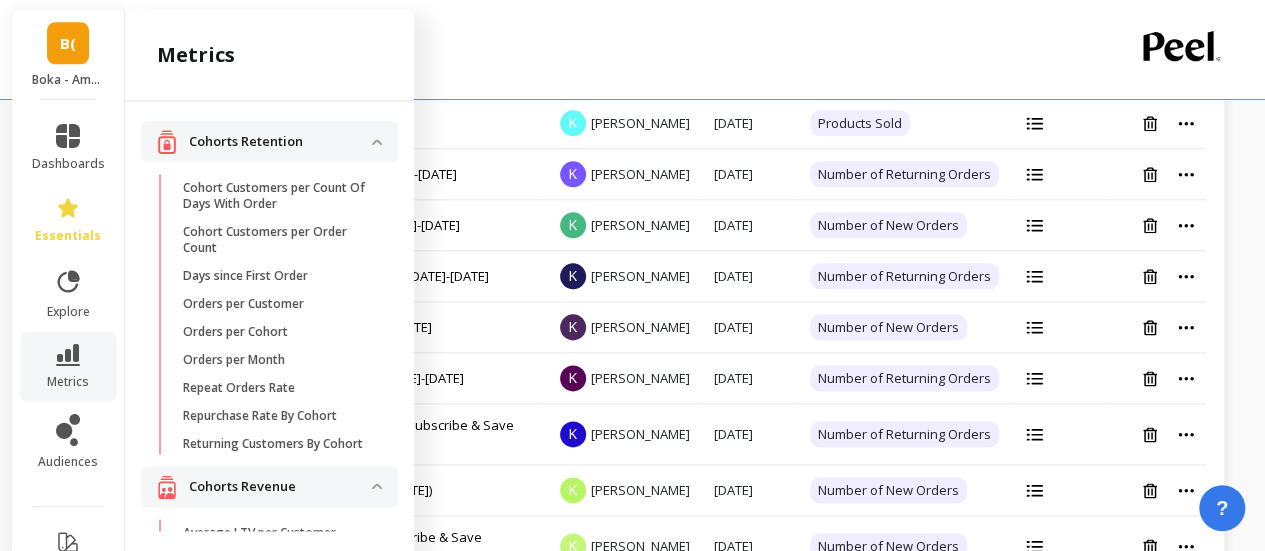 click at bounding box center [377, 142] 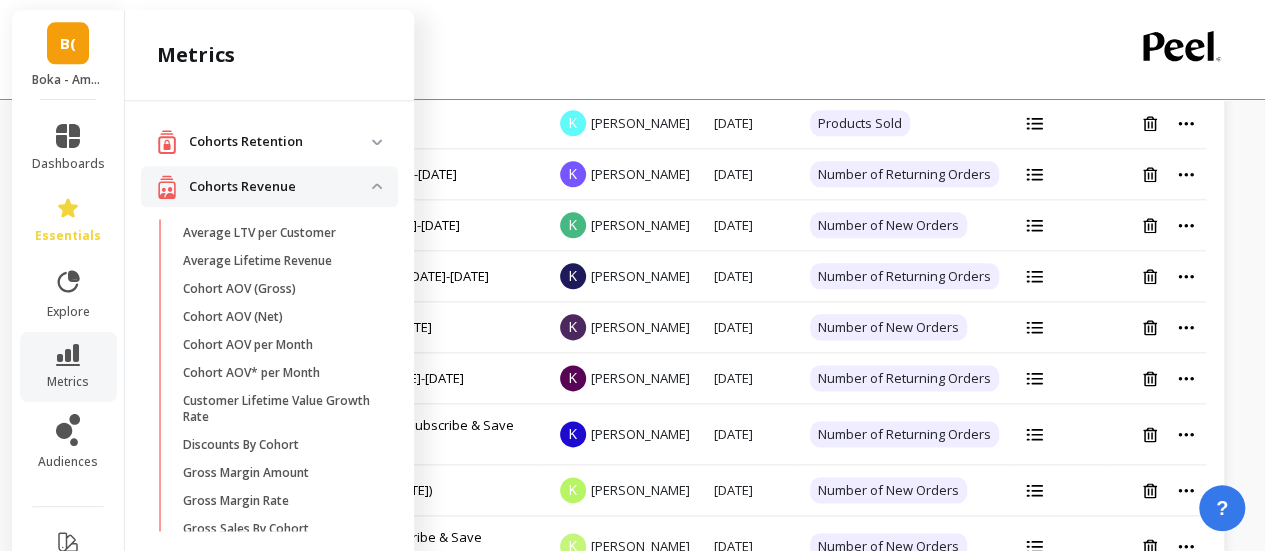 click on "Cohorts Revenue" at bounding box center (280, 187) 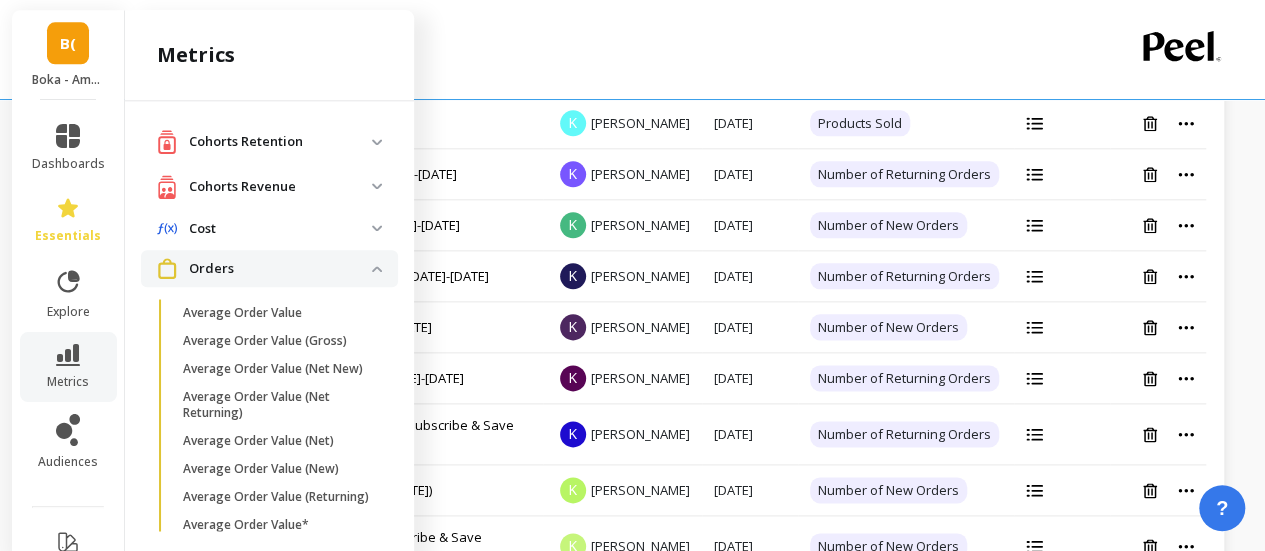click on "Orders" at bounding box center [269, 268] 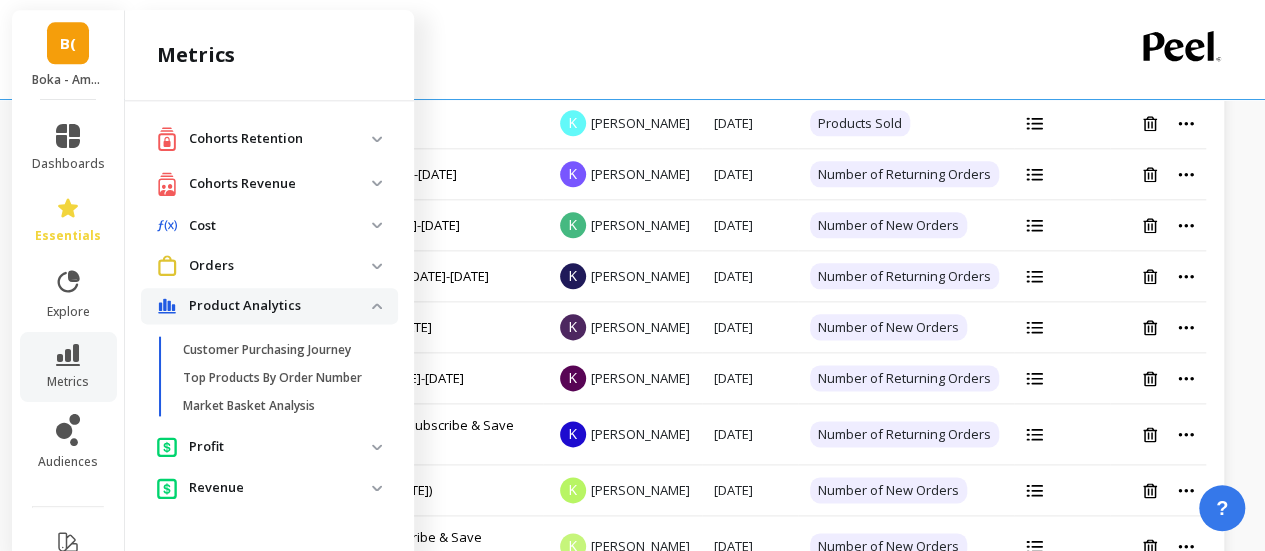 scroll, scrollTop: 18, scrollLeft: 0, axis: vertical 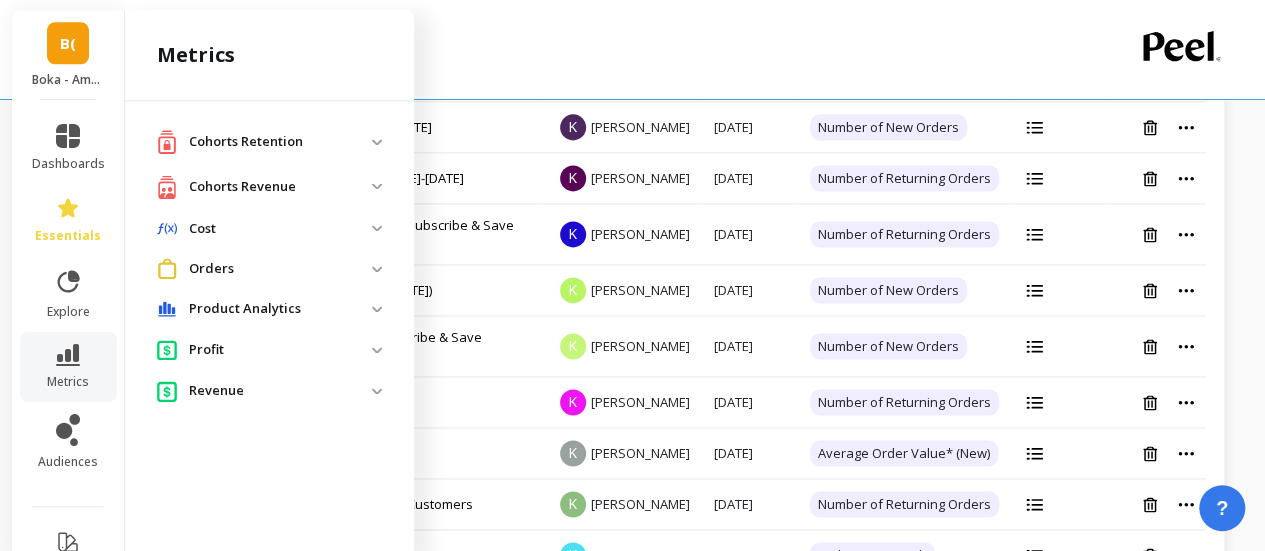 click on "Product Analytics" at bounding box center (269, 309) 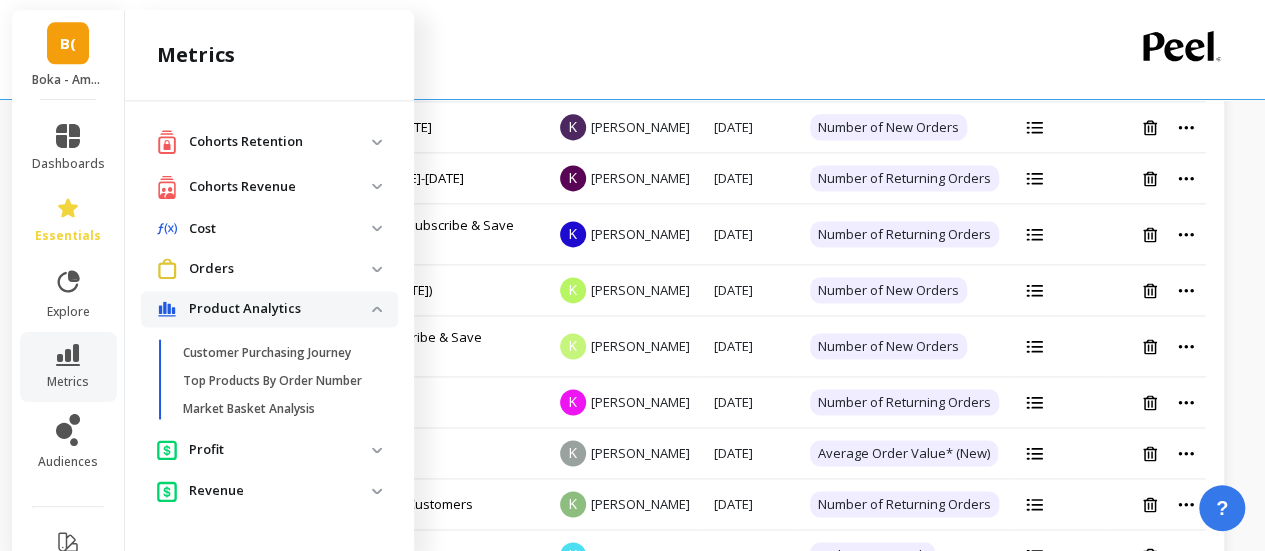 click on "Product Analytics" at bounding box center [269, 309] 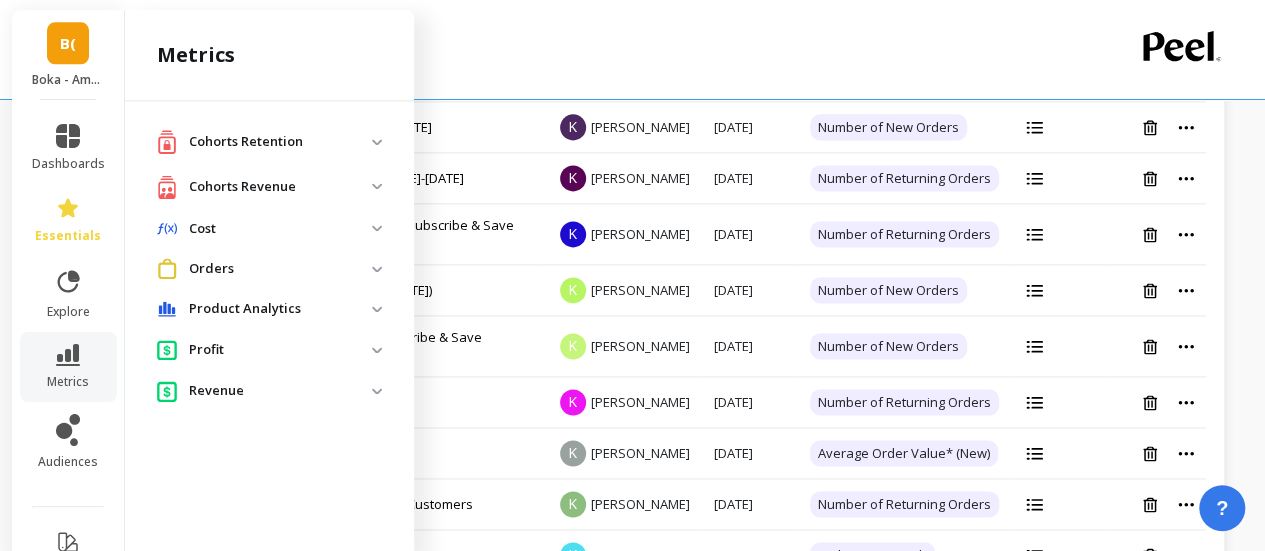 click on "Revenue" at bounding box center [280, 391] 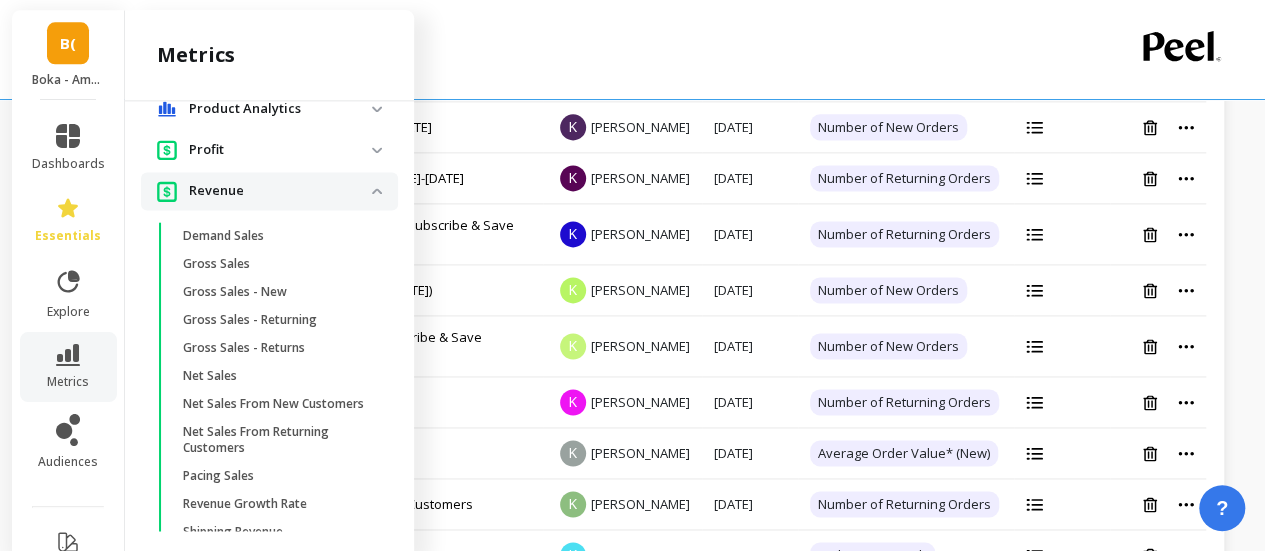 scroll, scrollTop: 0, scrollLeft: 0, axis: both 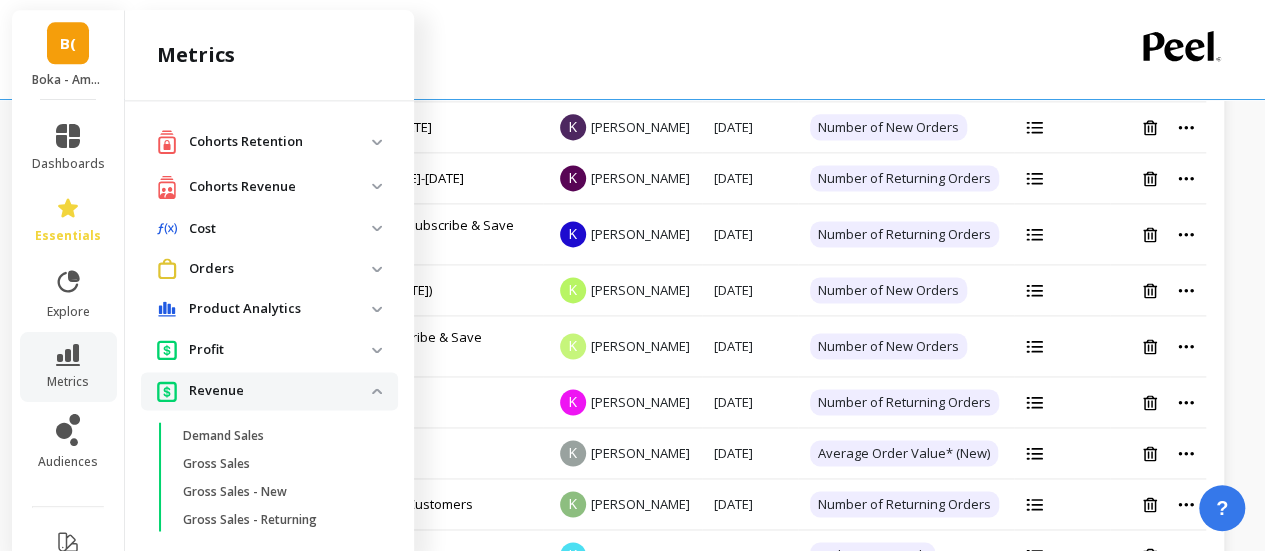 click on "Revenue" at bounding box center (269, 390) 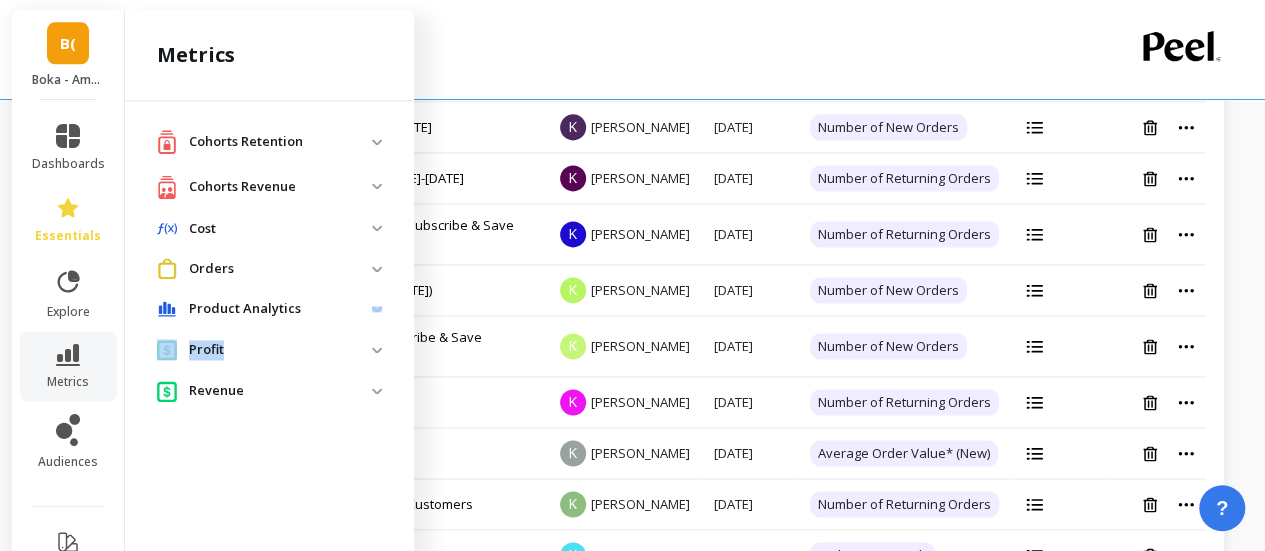 click on "Cohorts Retention Cohort Customers per Count Of Days With Order Cohort Customers per Order Count Days since First Order Orders per Customer Orders per Cohort Orders per Month Repeat Orders Rate Repurchase Rate By Cohort Returning Customers By Cohort Cohorts Revenue Average LTV per Customer Average Lifetime Revenue Cohort AOV (Gross) Cohort AOV (Net) Cohort AOV per Month Cohort AOV* per Month Customer Lifetime Value Growth Rate Discounts By Cohort Gross Margin Amount Gross Margin Rate Gross Sales By Cohort Gross Sales By Cohort - Non Cumulative Gross Sales By Cohort per Customer LTV By Cohort Lifetime Revenue Lifetime Revenue - Non Cumulative Linear LTV Net Sales Per Customer - Non Cumulative Net Sales per Cohort Net Sales per Customer Cost Discounts Shipping Cost Total Cost Orders Average Order Value Average Order Value (Gross) Average Order Value (Net New) Average Order Value (Net Returning) Average Order Value (Net) Average Order Value (New) Average Order Value (Returning) Average Order Value* Products Sold" at bounding box center [269, 267] 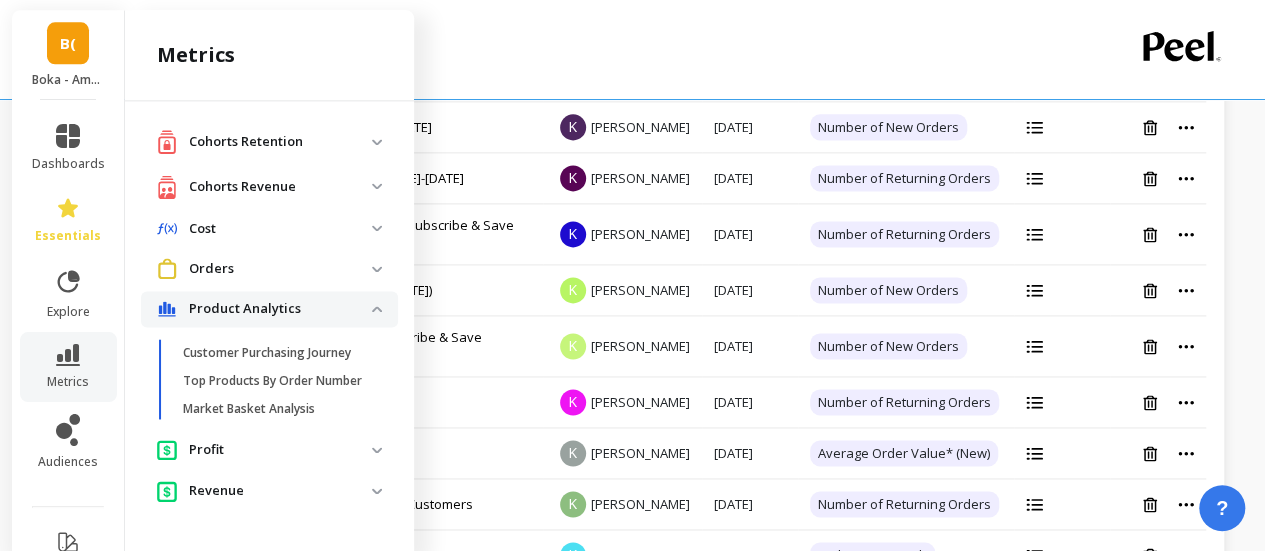 click on "Product Analytics" at bounding box center (269, 309) 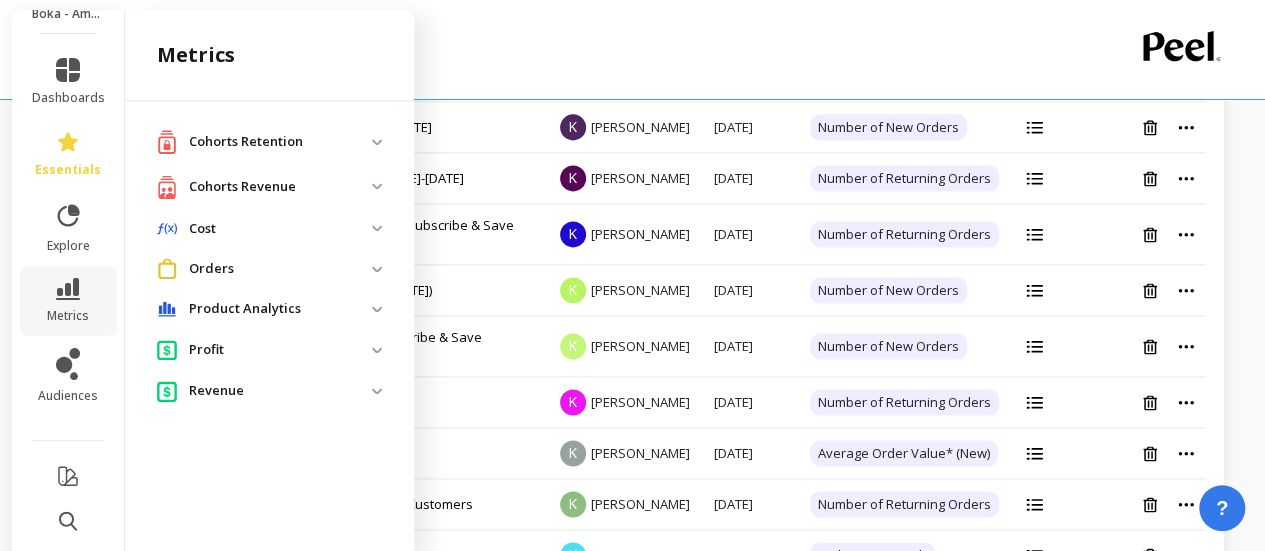 scroll, scrollTop: 135, scrollLeft: 0, axis: vertical 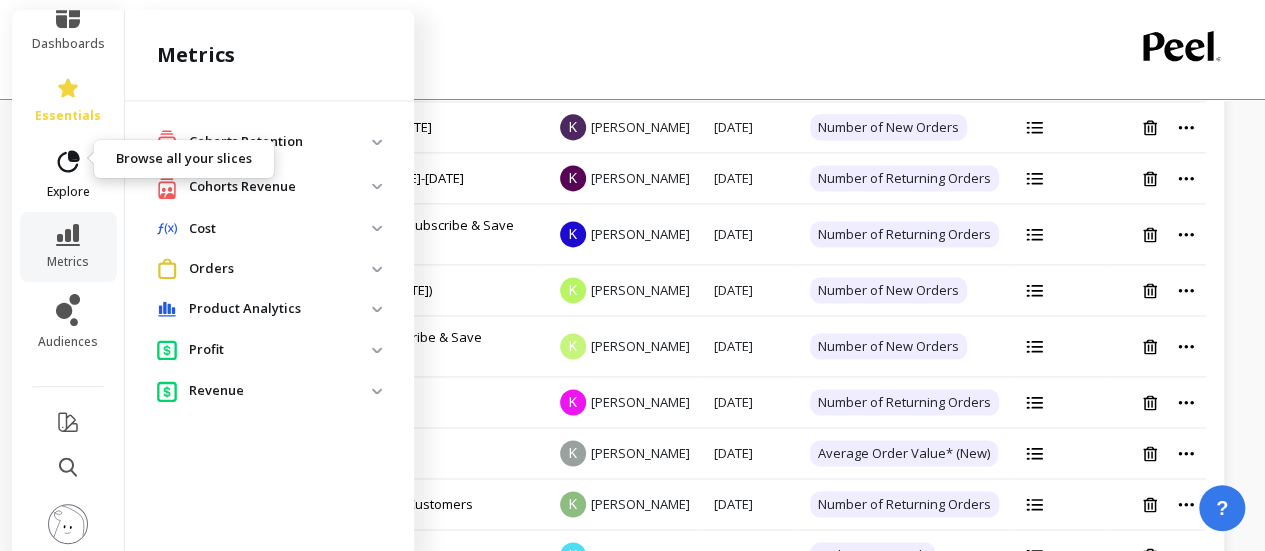 click on "explore" at bounding box center [68, 174] 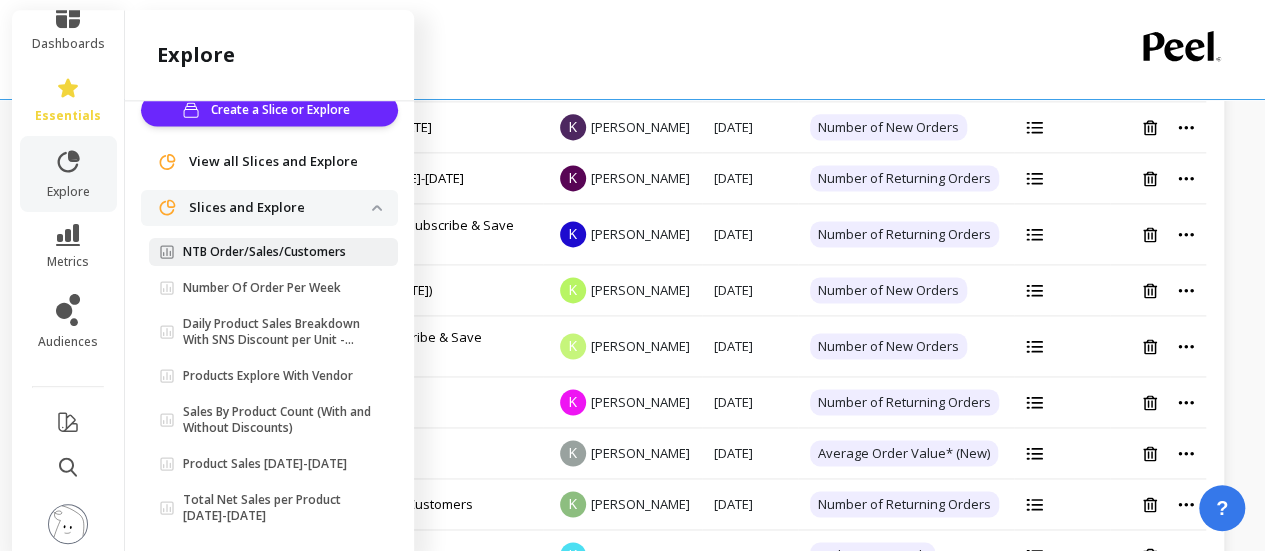 scroll, scrollTop: 0, scrollLeft: 0, axis: both 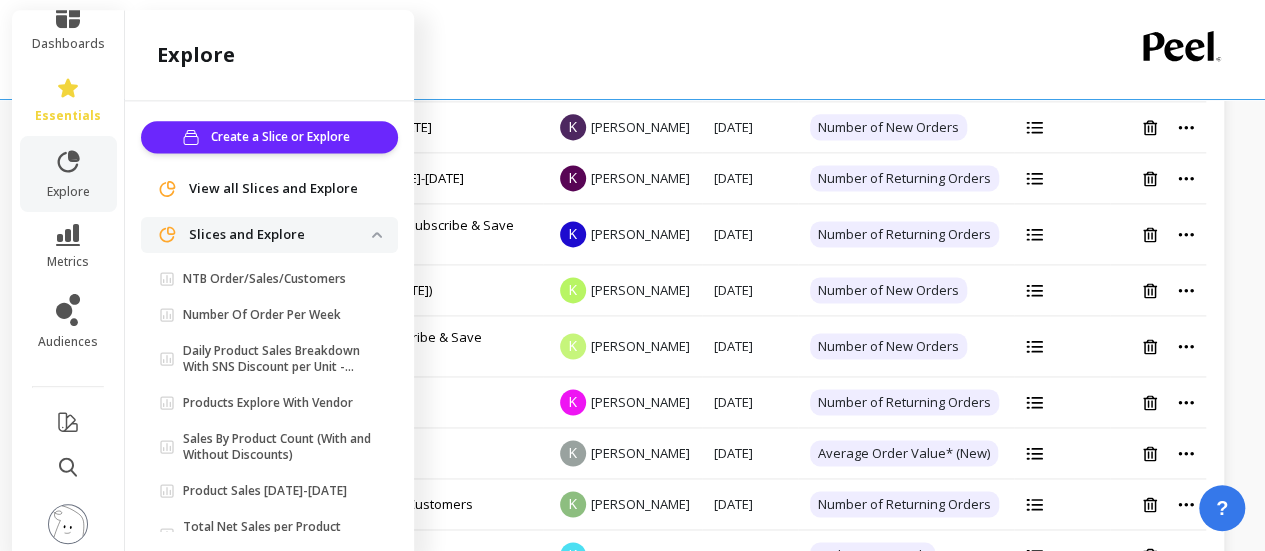 click on "Slices and Explore" at bounding box center (280, 235) 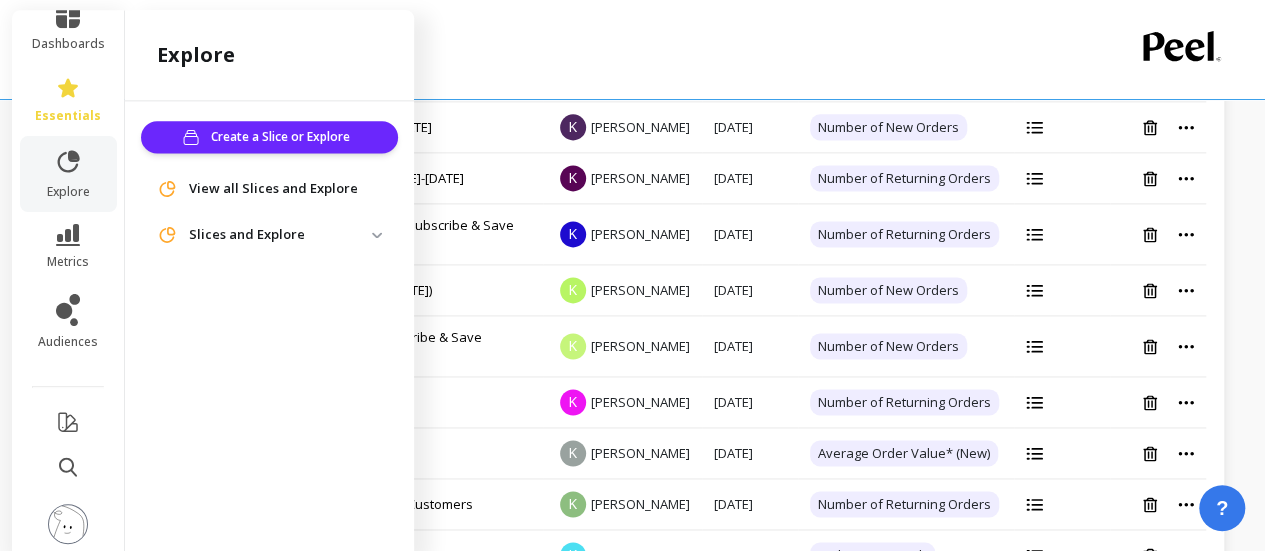 click on "Slices and Explore" at bounding box center (280, 235) 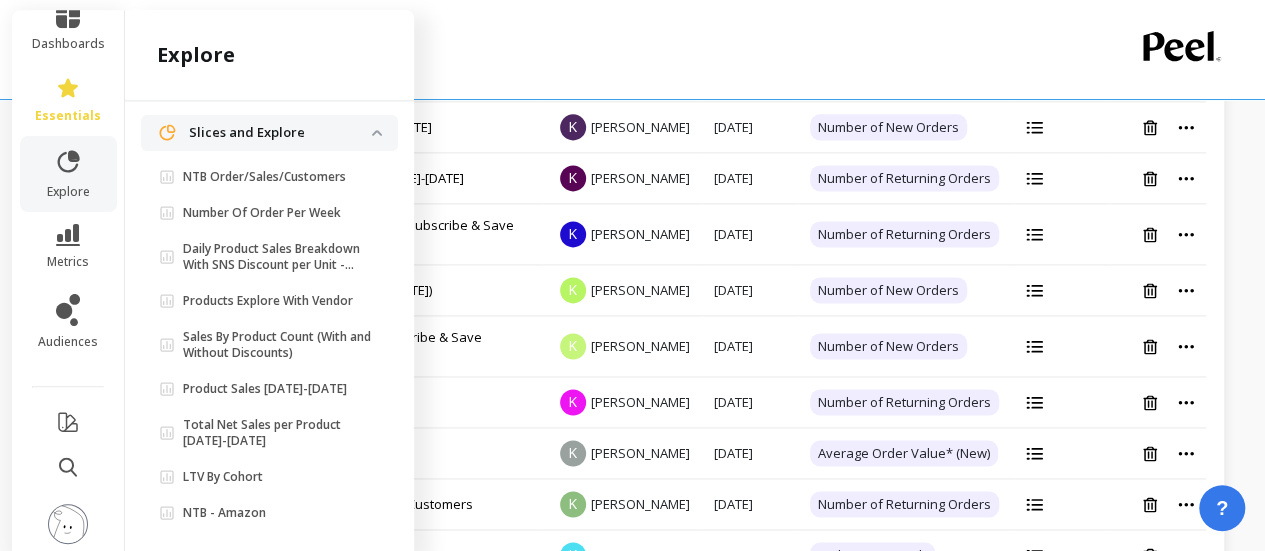 scroll, scrollTop: 0, scrollLeft: 0, axis: both 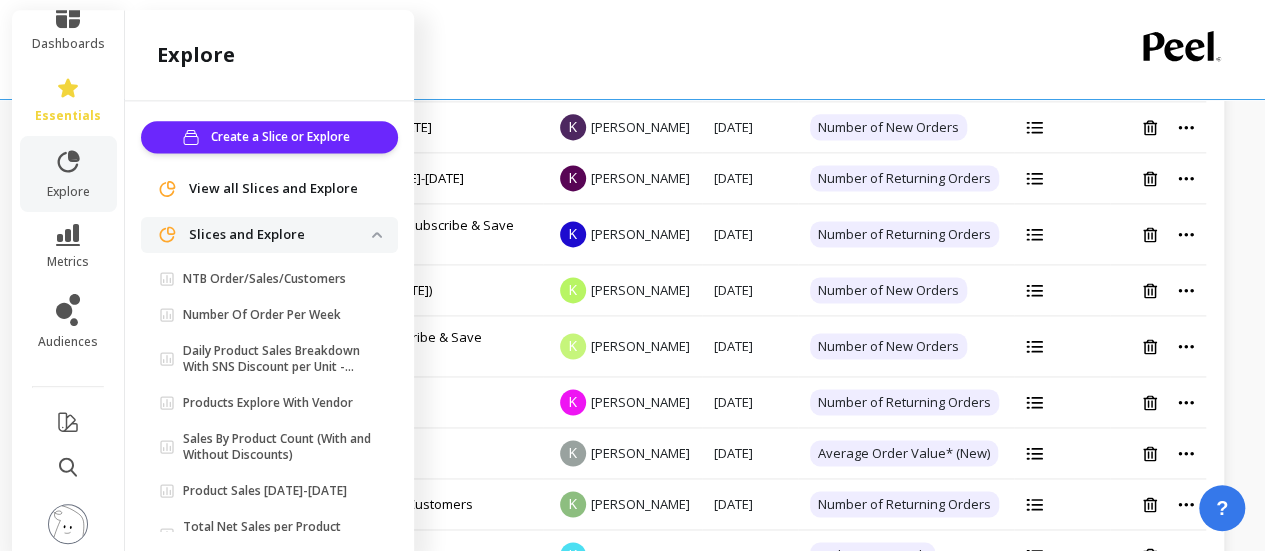 click on "Slices and Explore" at bounding box center (280, 235) 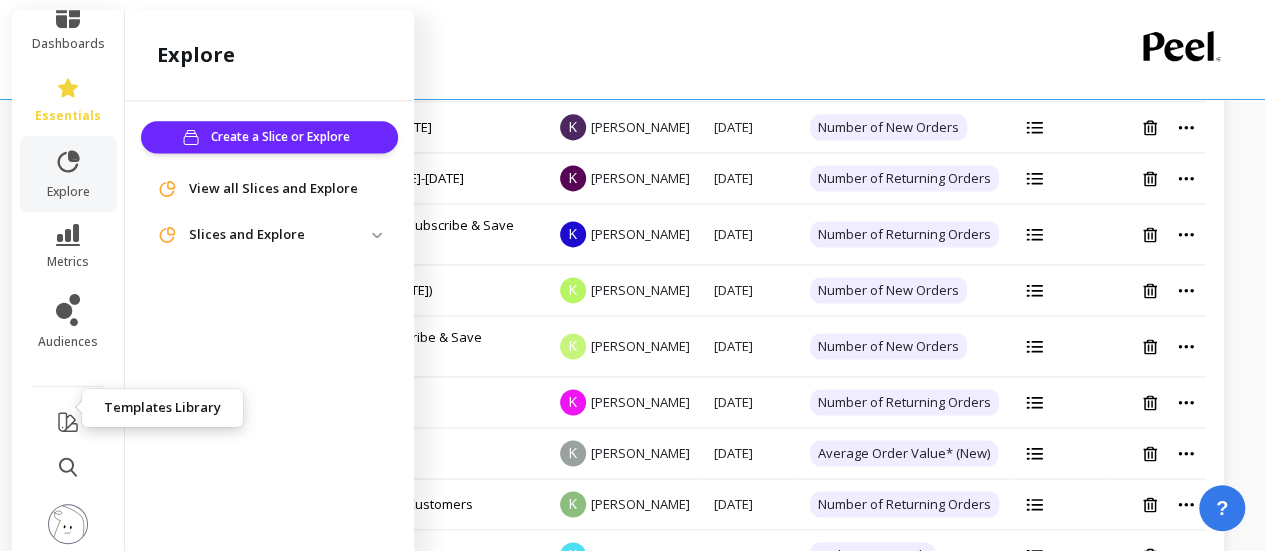 click 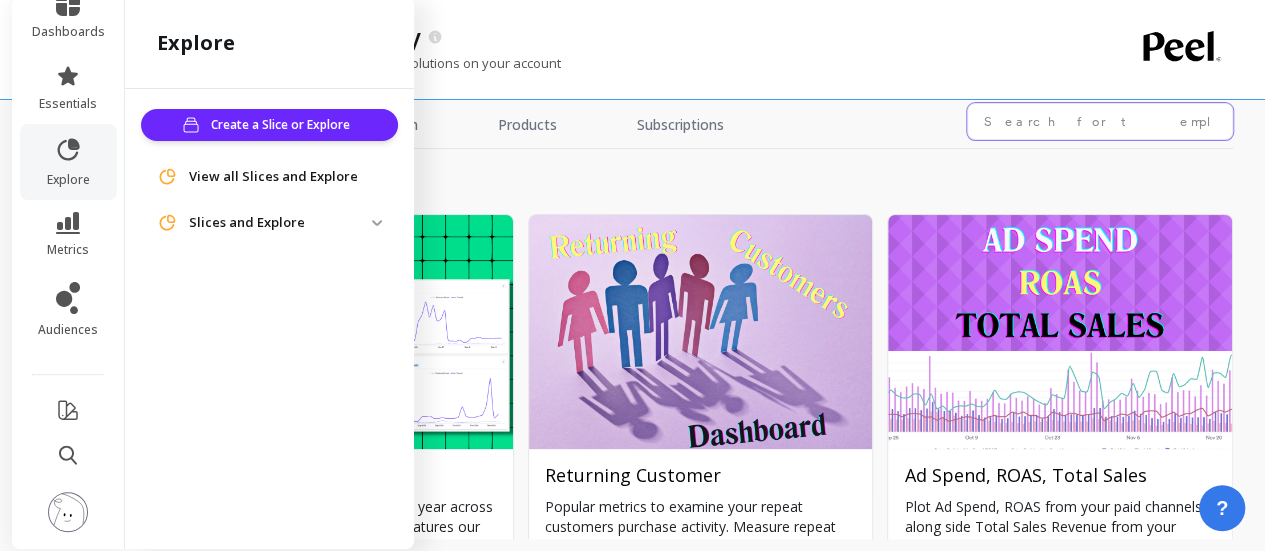 scroll, scrollTop: 0, scrollLeft: 0, axis: both 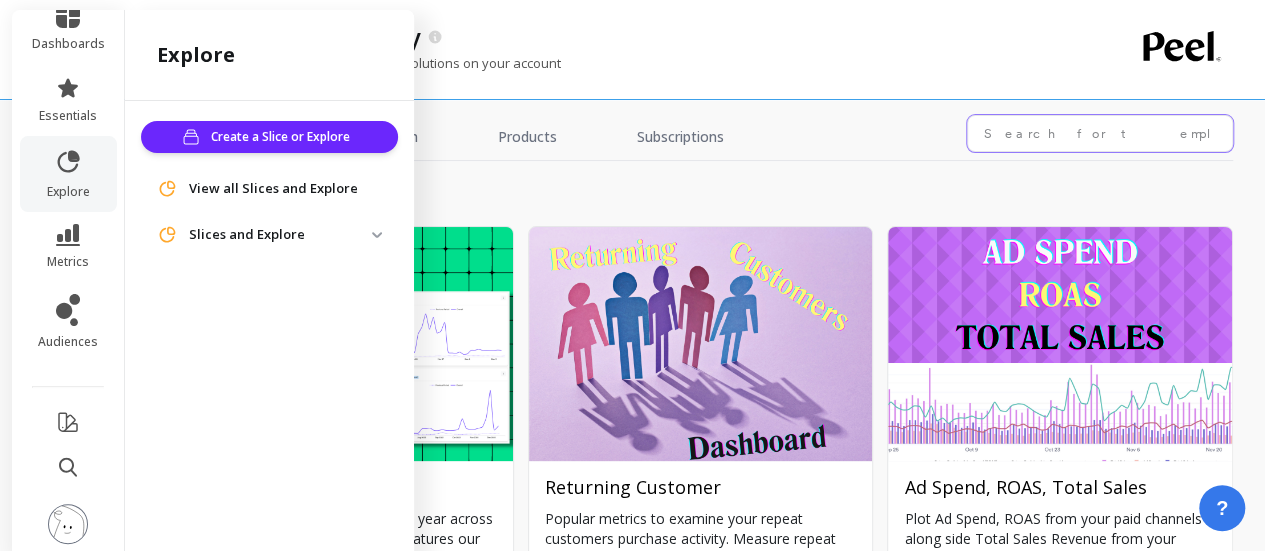 click at bounding box center [1100, 133] 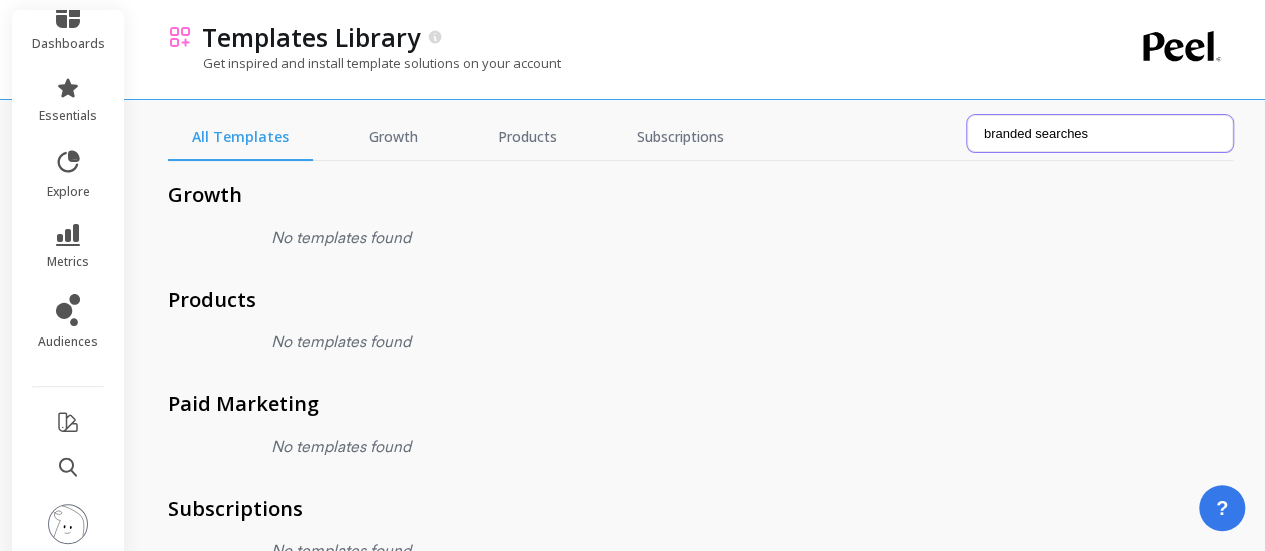 type on "branded searches" 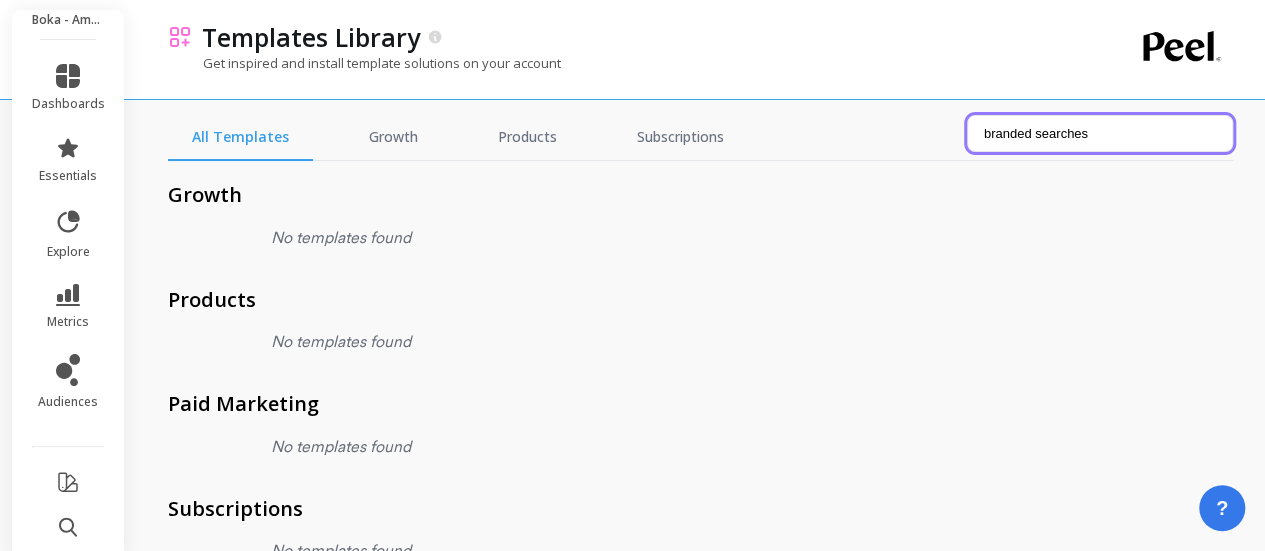 scroll, scrollTop: 0, scrollLeft: 0, axis: both 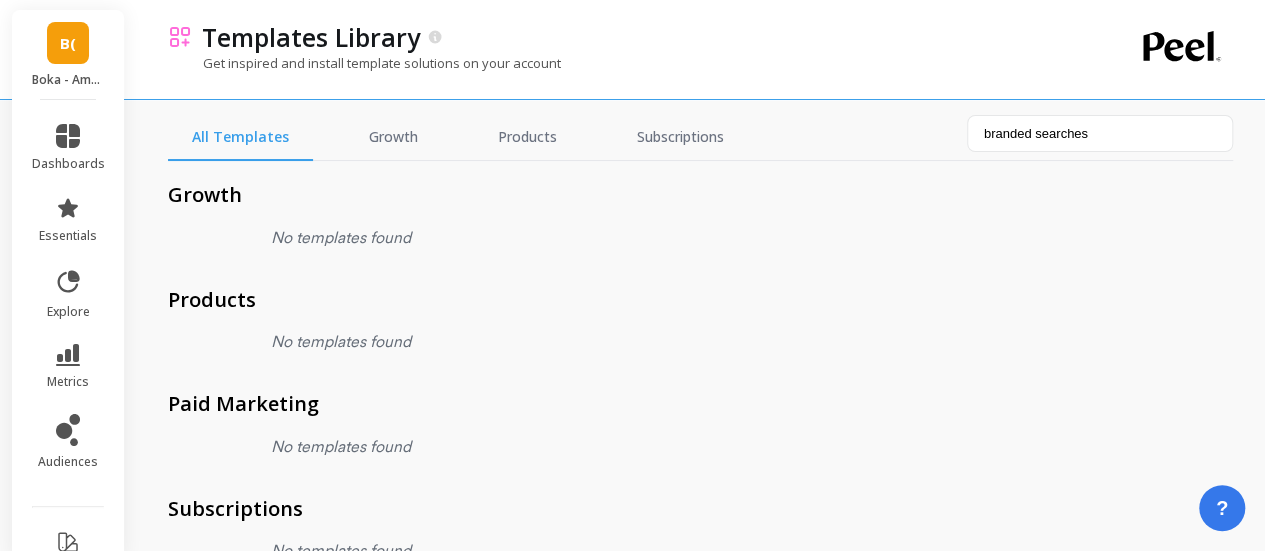 click on "dashboards" at bounding box center (68, 148) 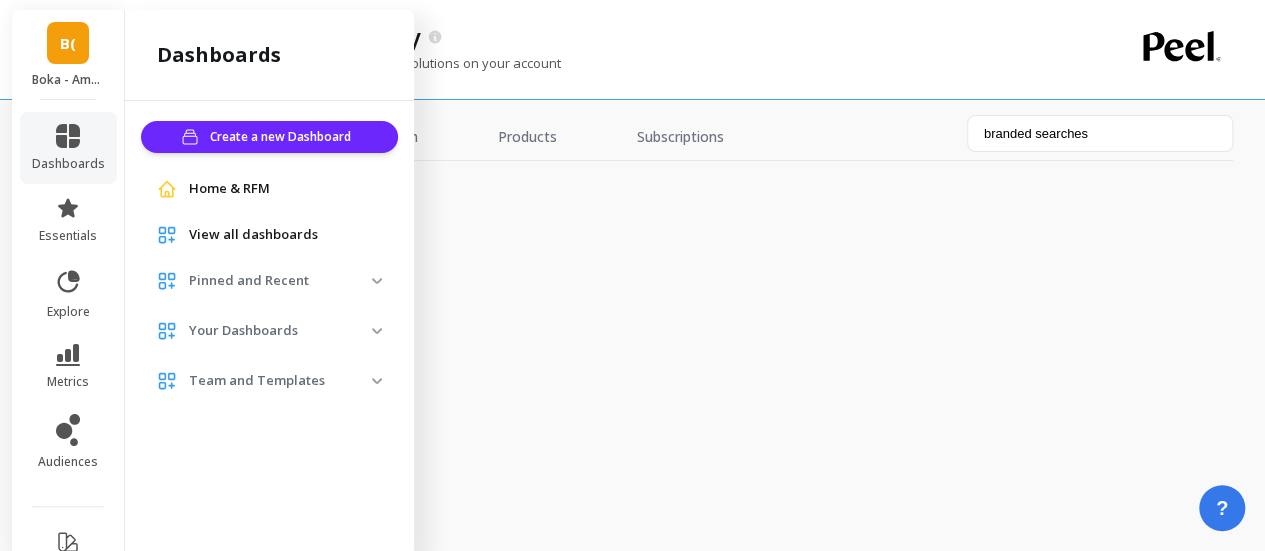 click on "Your Dashboards" at bounding box center [280, 331] 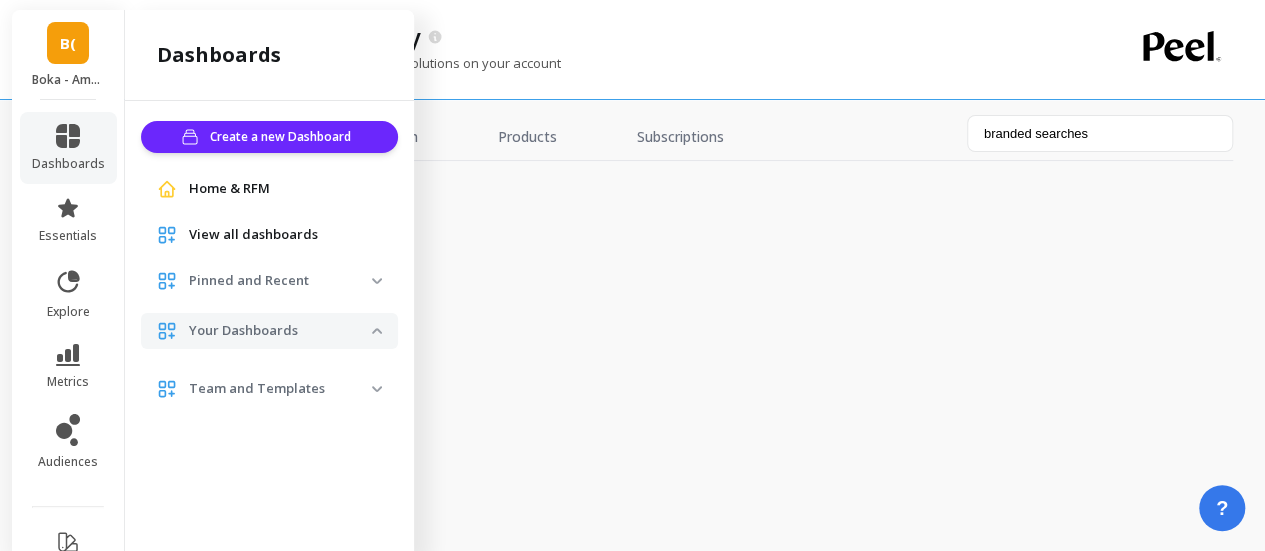 click at bounding box center [377, 331] 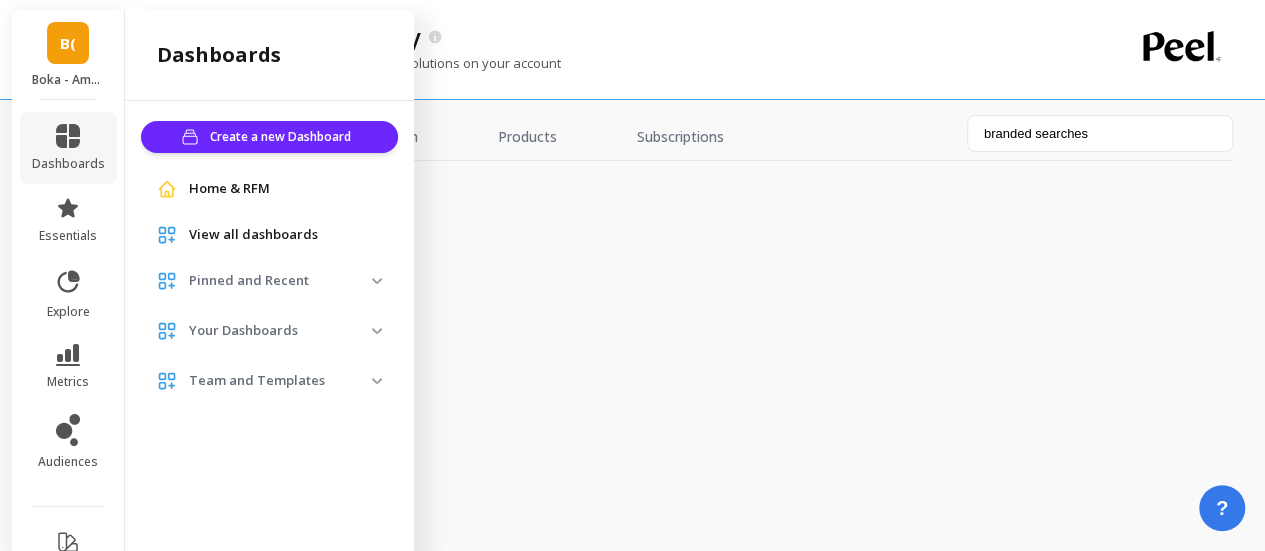 click on "Pinned and Recent" at bounding box center [280, 281] 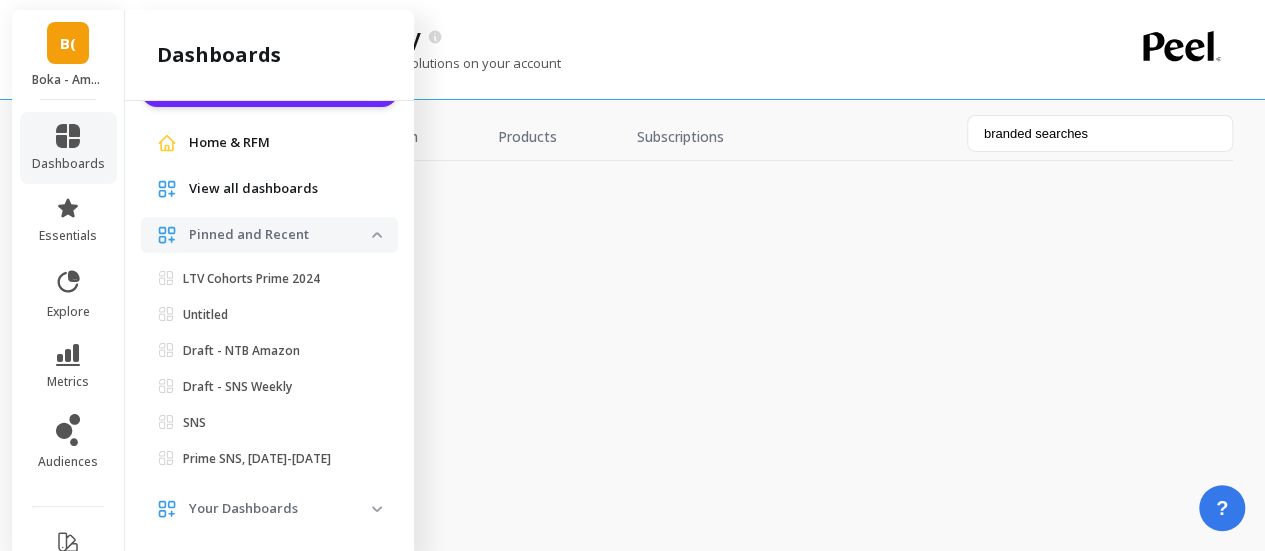 scroll, scrollTop: 15, scrollLeft: 0, axis: vertical 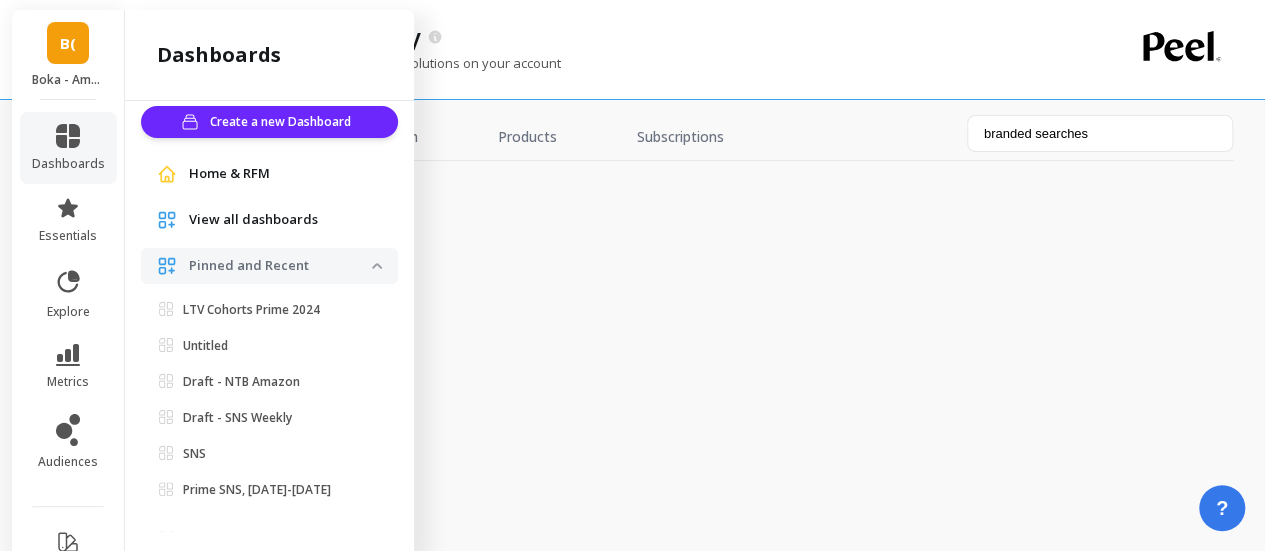 click on "Pinned and Recent" at bounding box center (269, 266) 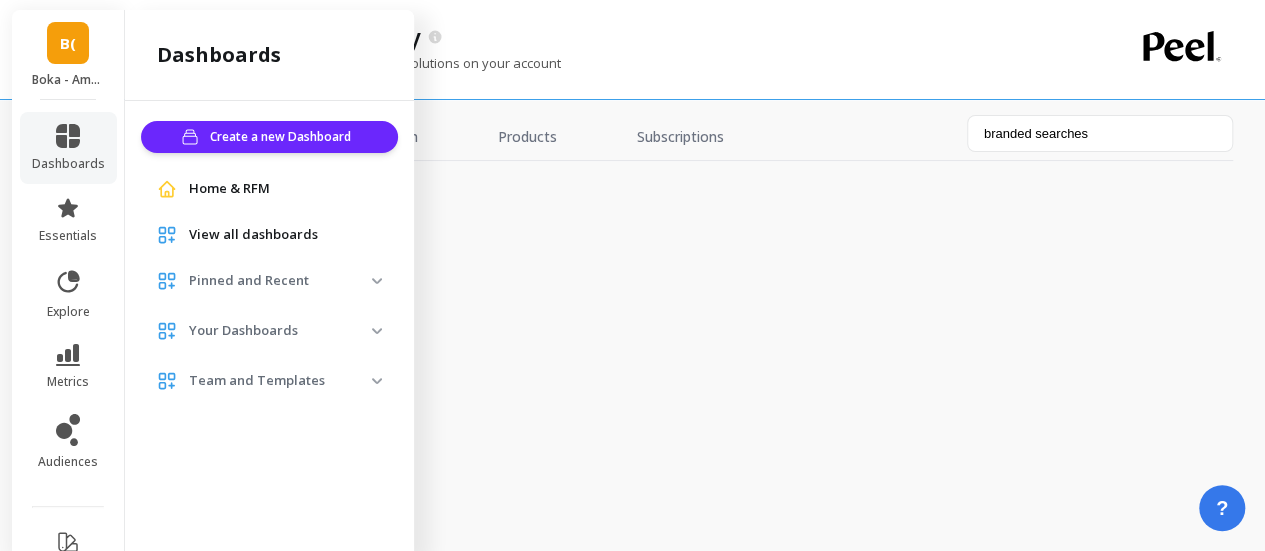 click on "metrics" at bounding box center [68, 367] 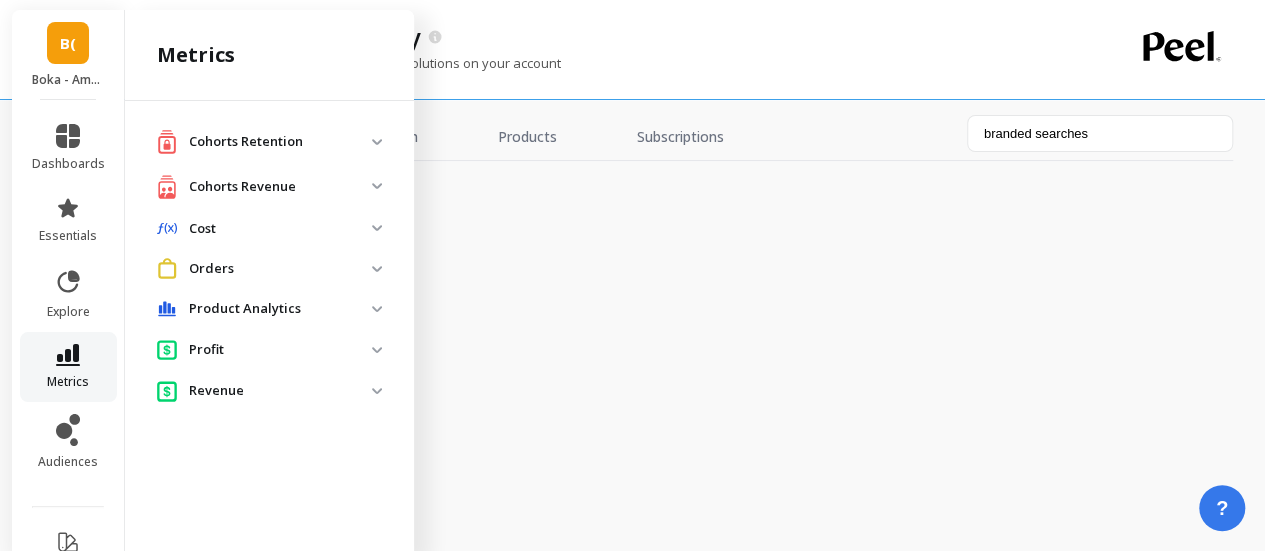 click on "metrics" at bounding box center (68, 382) 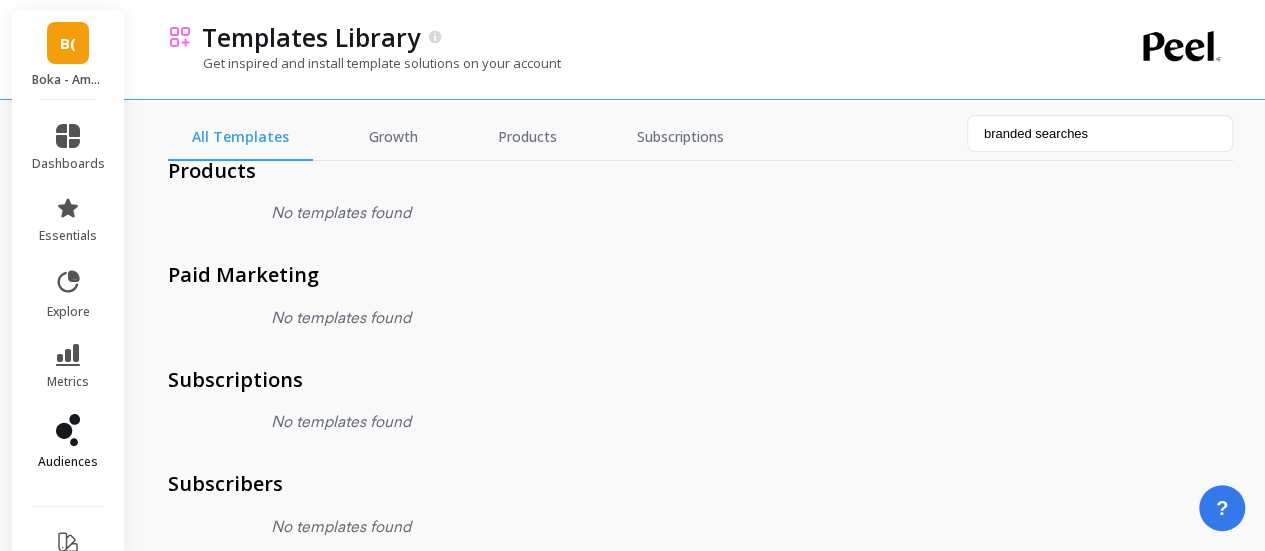 scroll, scrollTop: 200, scrollLeft: 0, axis: vertical 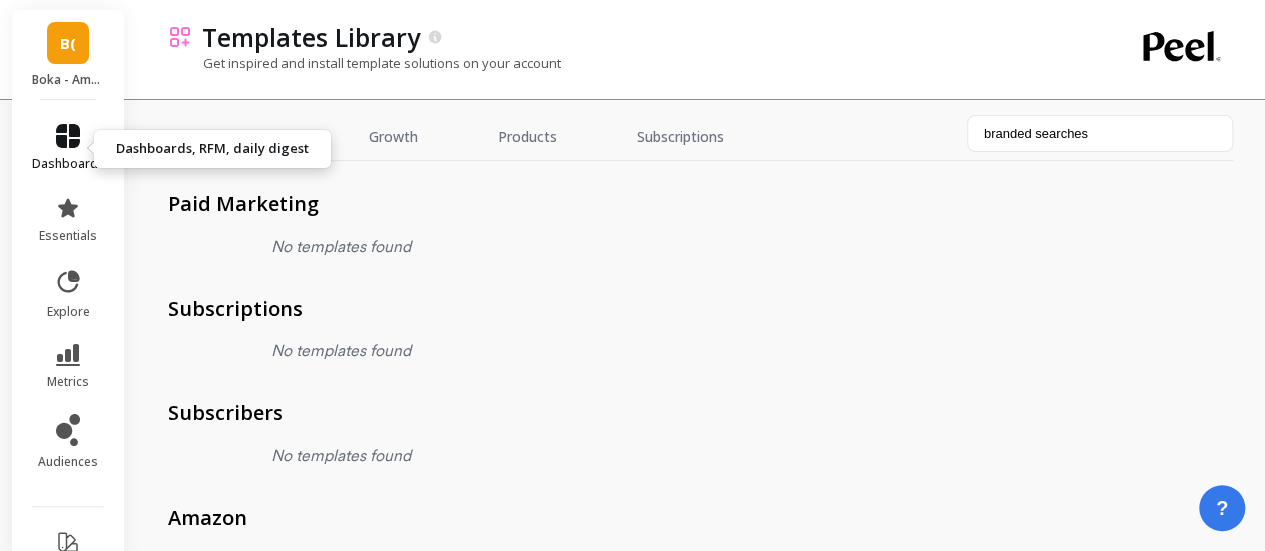 click on "dashboards" at bounding box center [68, 148] 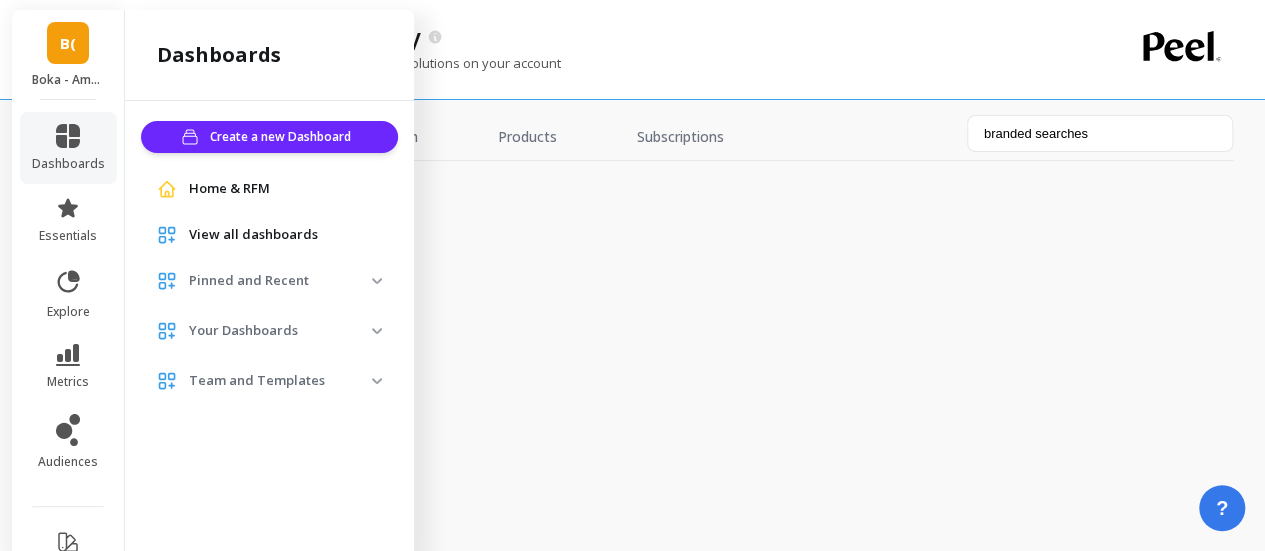 click on "growth No templates found products No templates found paid marketing No templates found subscriptions No templates found subscribers No templates found amazon No templates found" at bounding box center [700, 356] 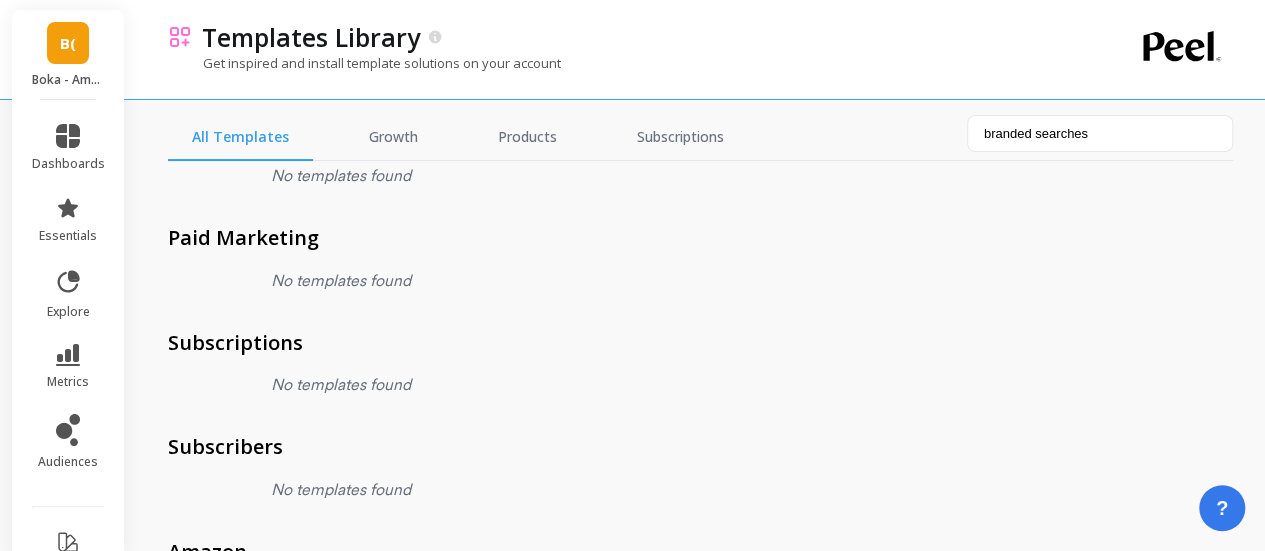 scroll, scrollTop: 256, scrollLeft: 0, axis: vertical 